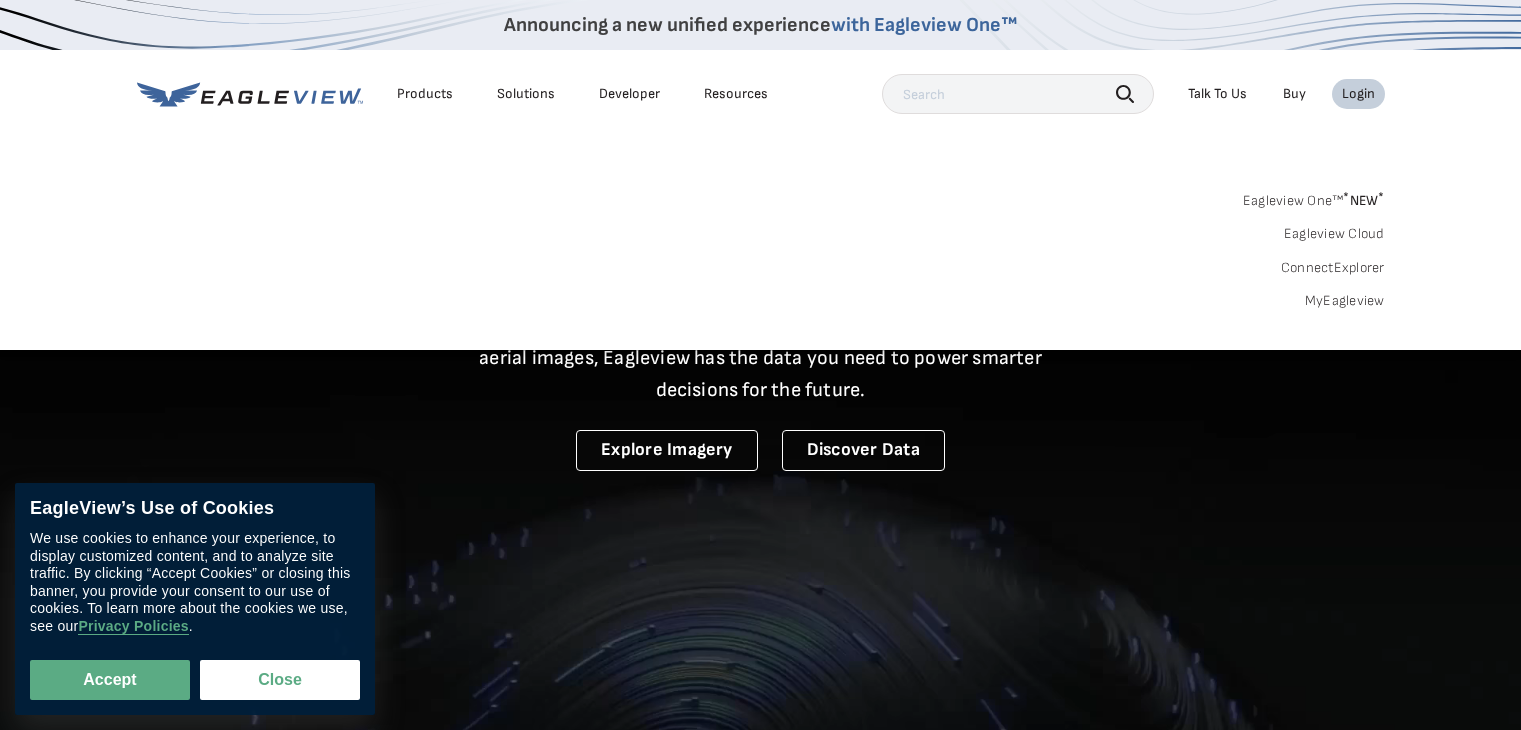 scroll, scrollTop: 0, scrollLeft: 0, axis: both 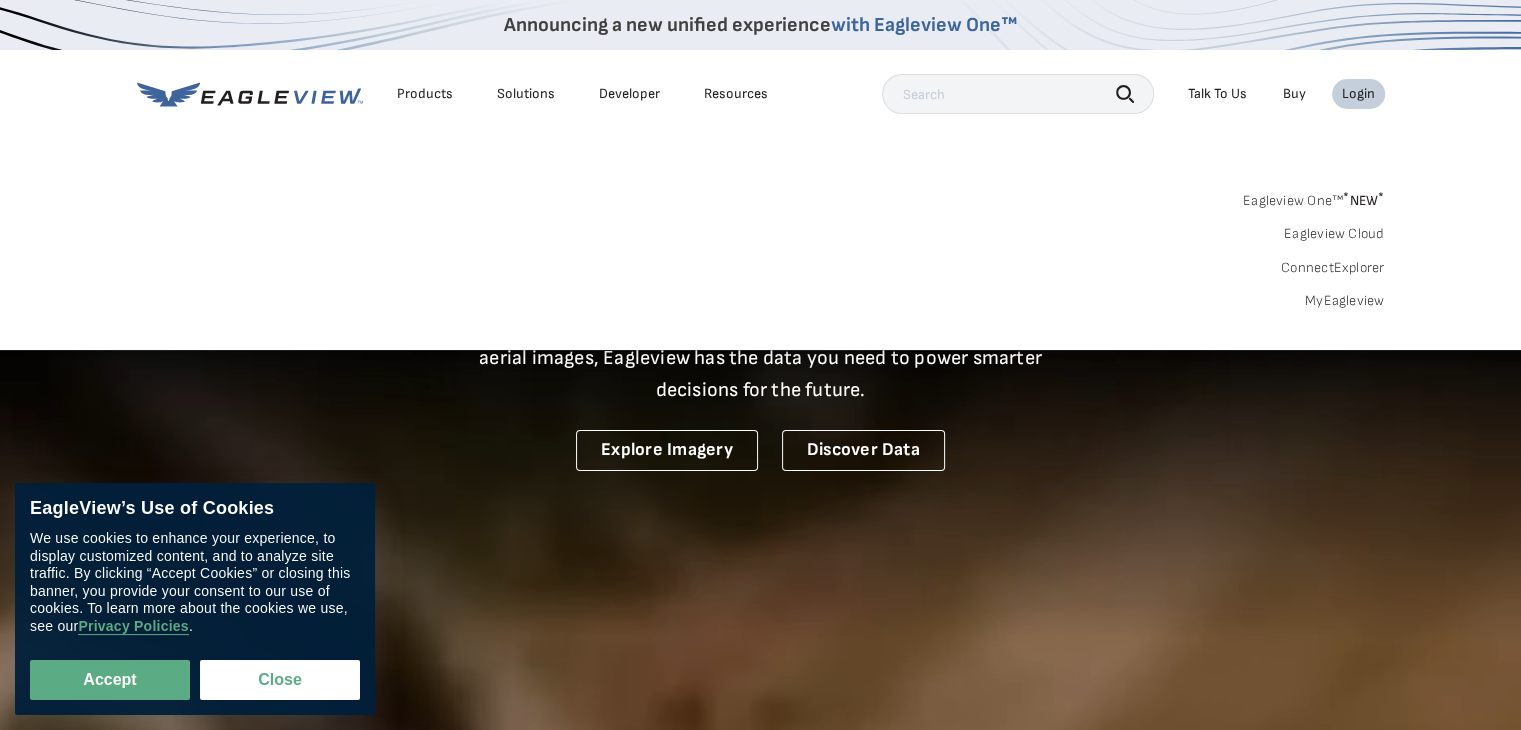 click on "Login" at bounding box center [1358, 94] 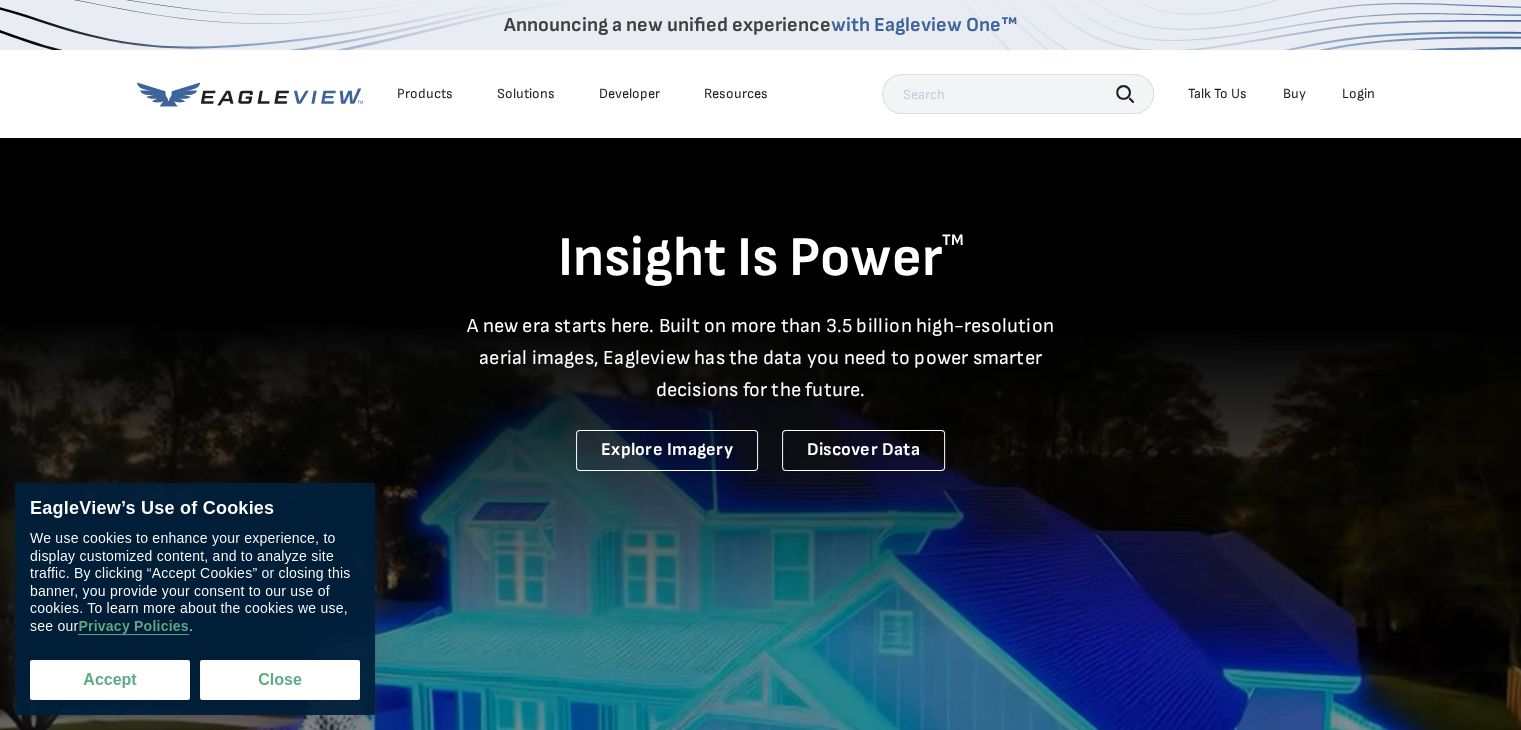 click on "Accept" at bounding box center (110, 680) 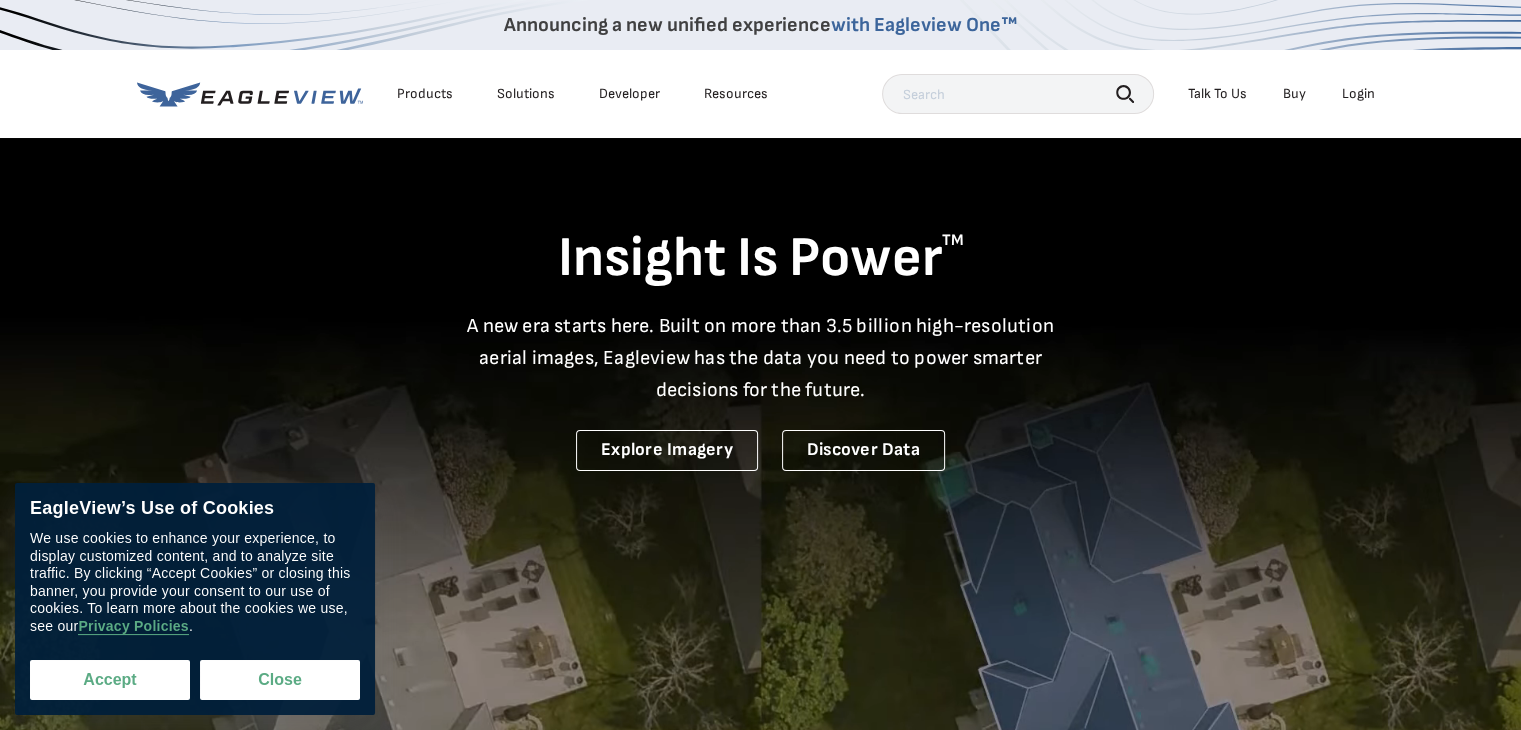 checkbox on "true" 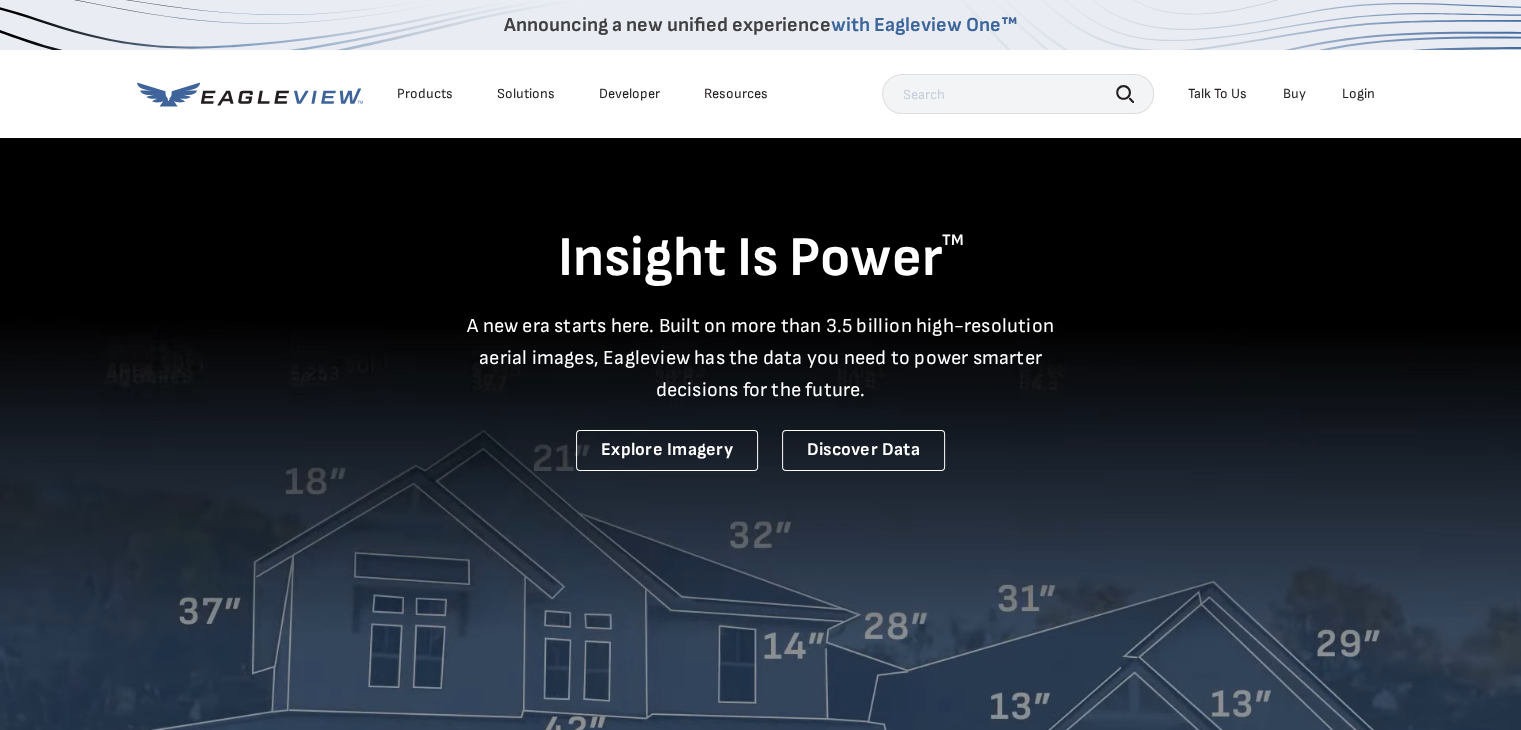 click on "Login" at bounding box center [1358, 94] 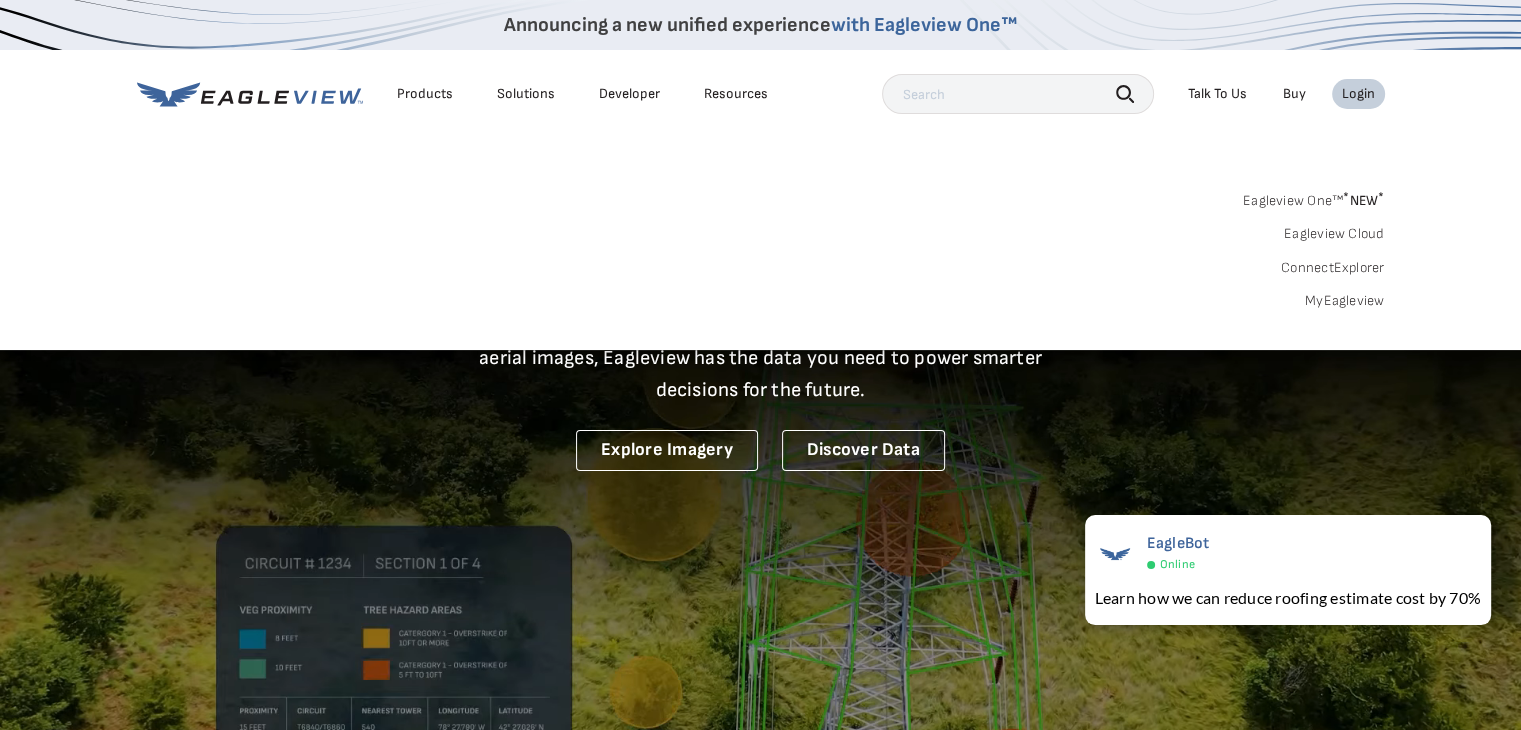 click on "* NEW *" at bounding box center [1363, 200] 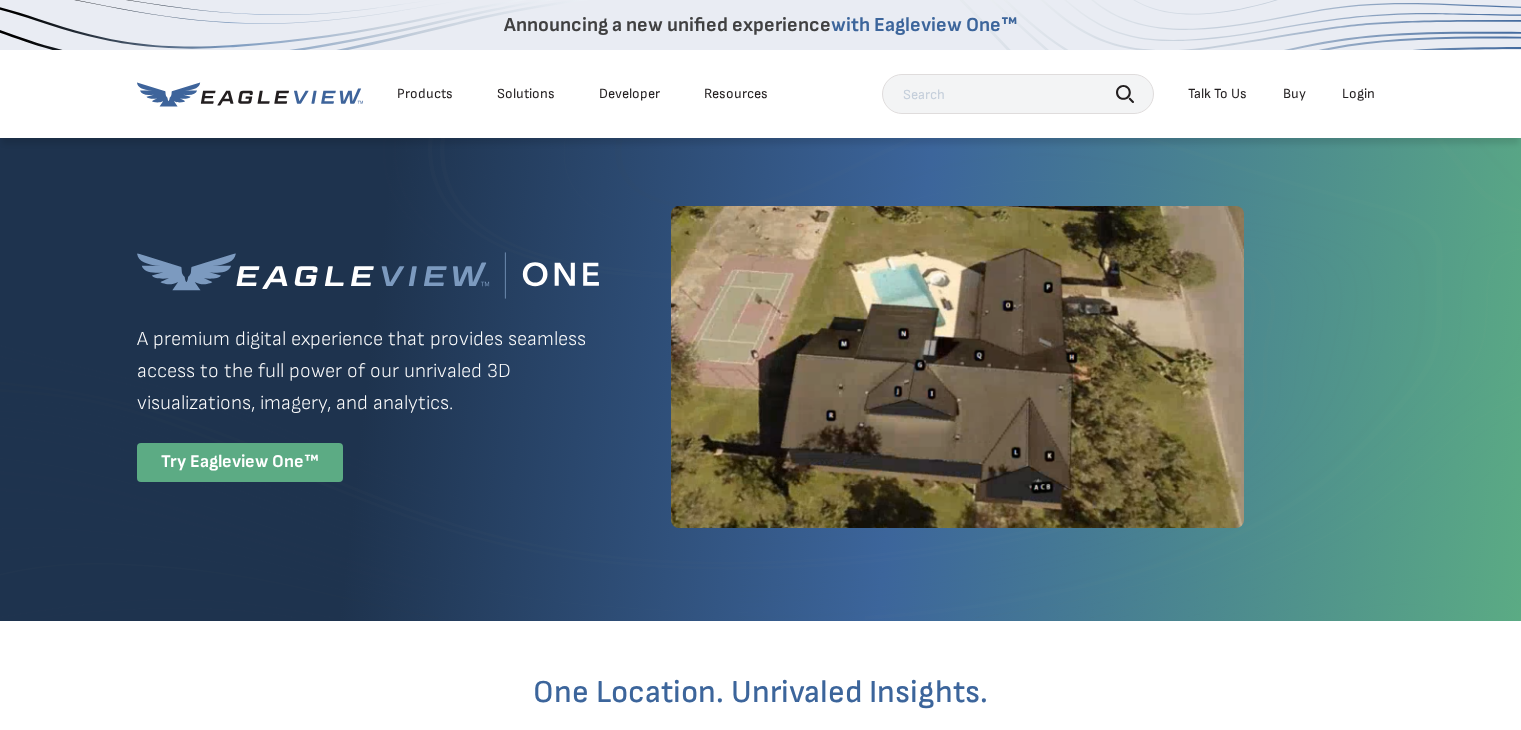 scroll, scrollTop: 0, scrollLeft: 0, axis: both 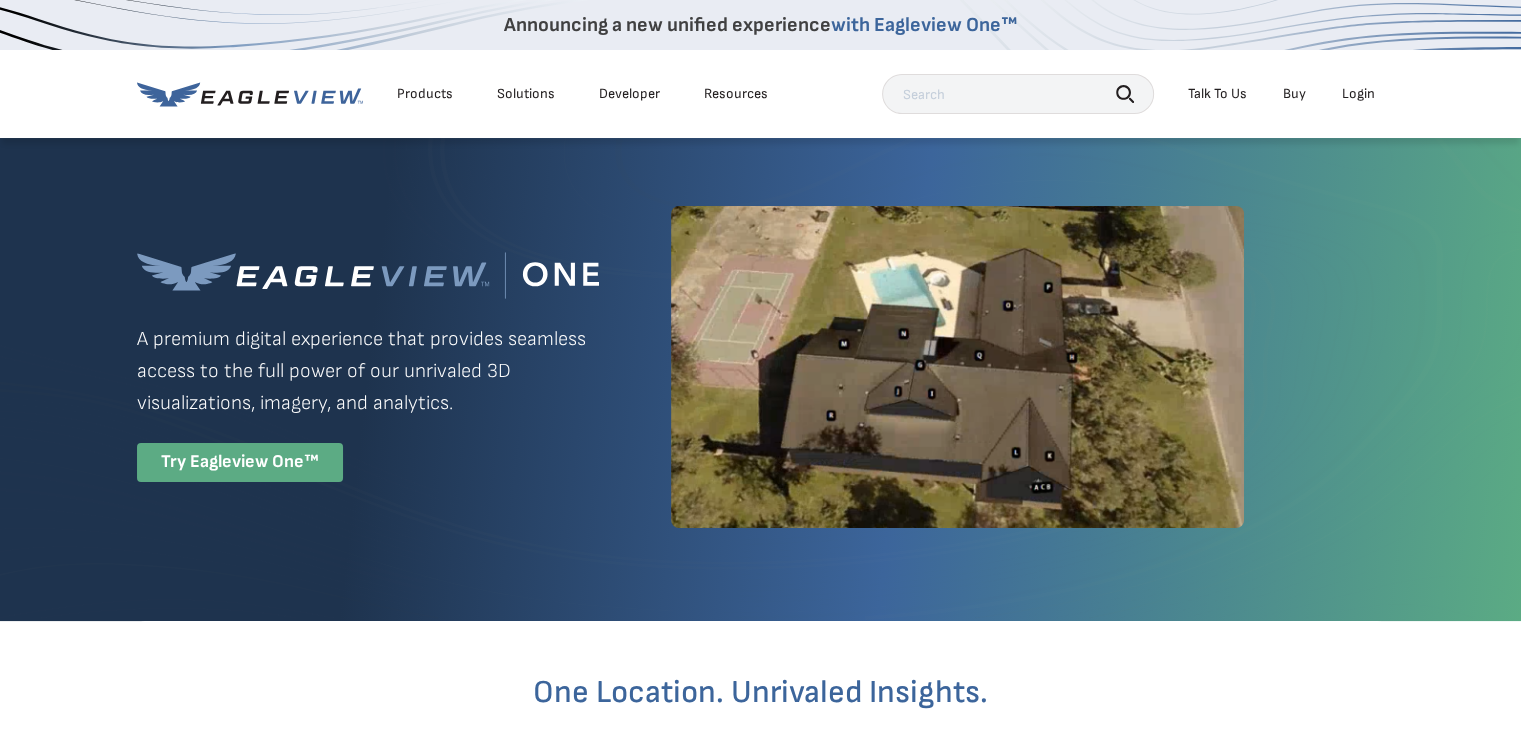 click on "Login" at bounding box center (1358, 94) 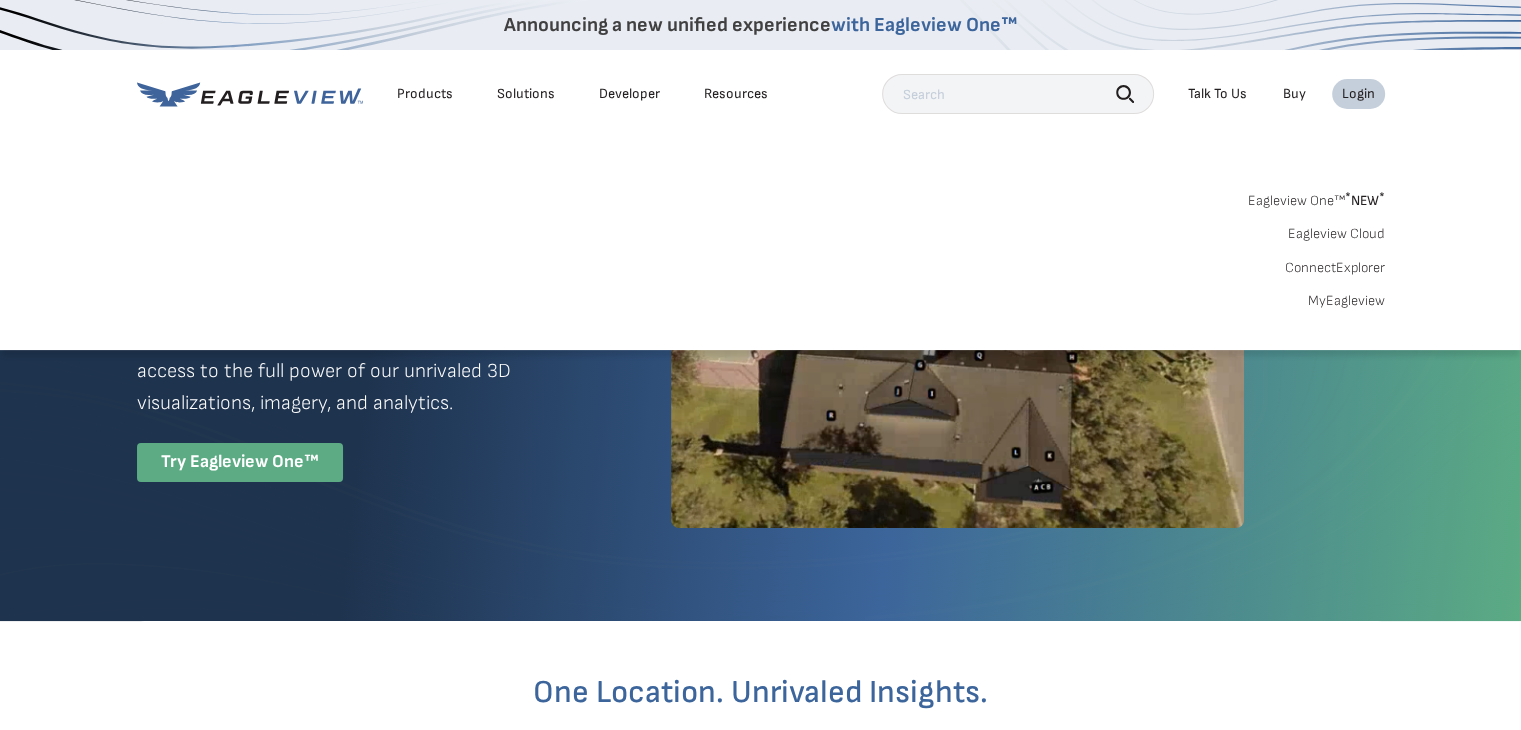 click on "Eagleview One™  * NEW *
Eagleview Cloud
ConnectExplorer
MyEagleview" at bounding box center [761, 248] 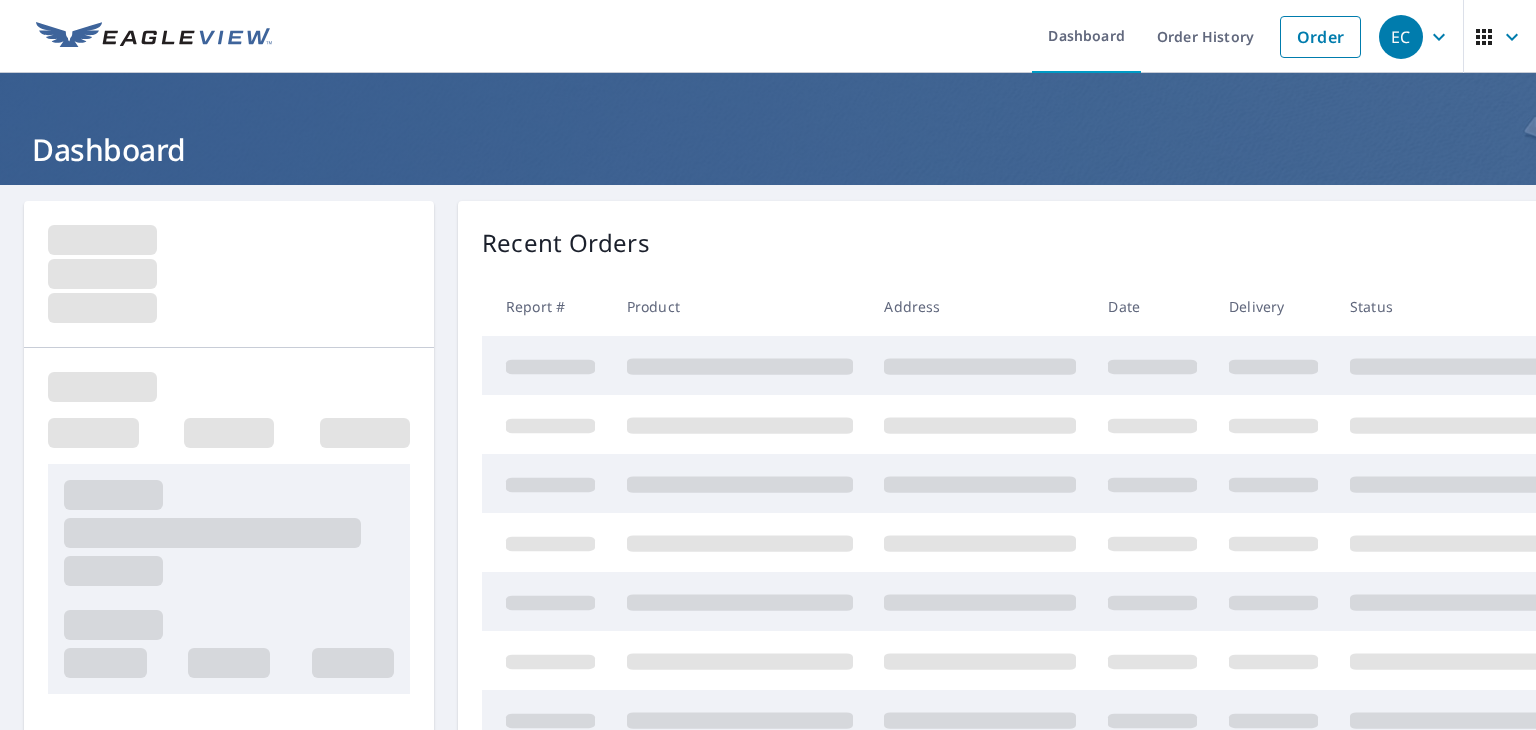 scroll, scrollTop: 0, scrollLeft: 0, axis: both 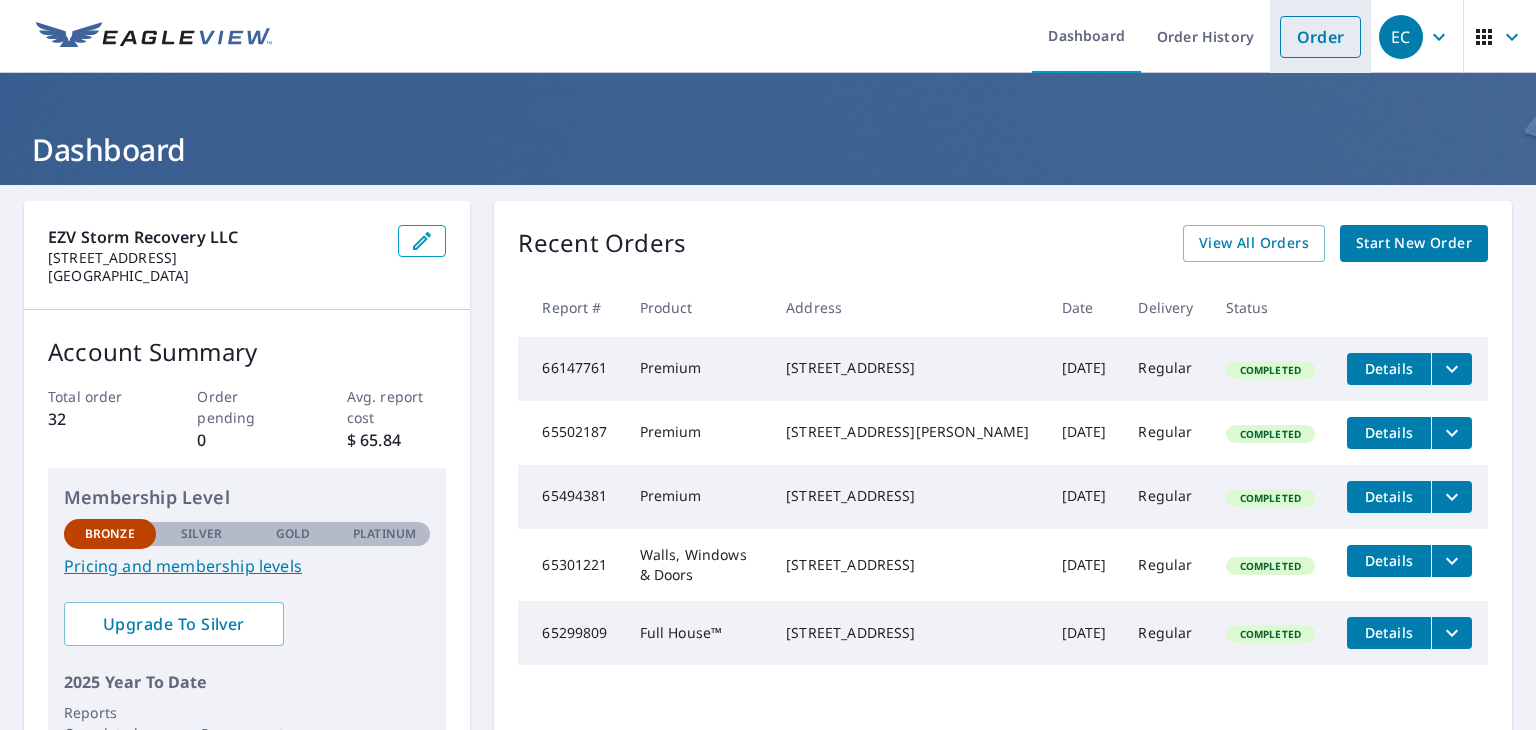 click on "Order" at bounding box center [1320, 37] 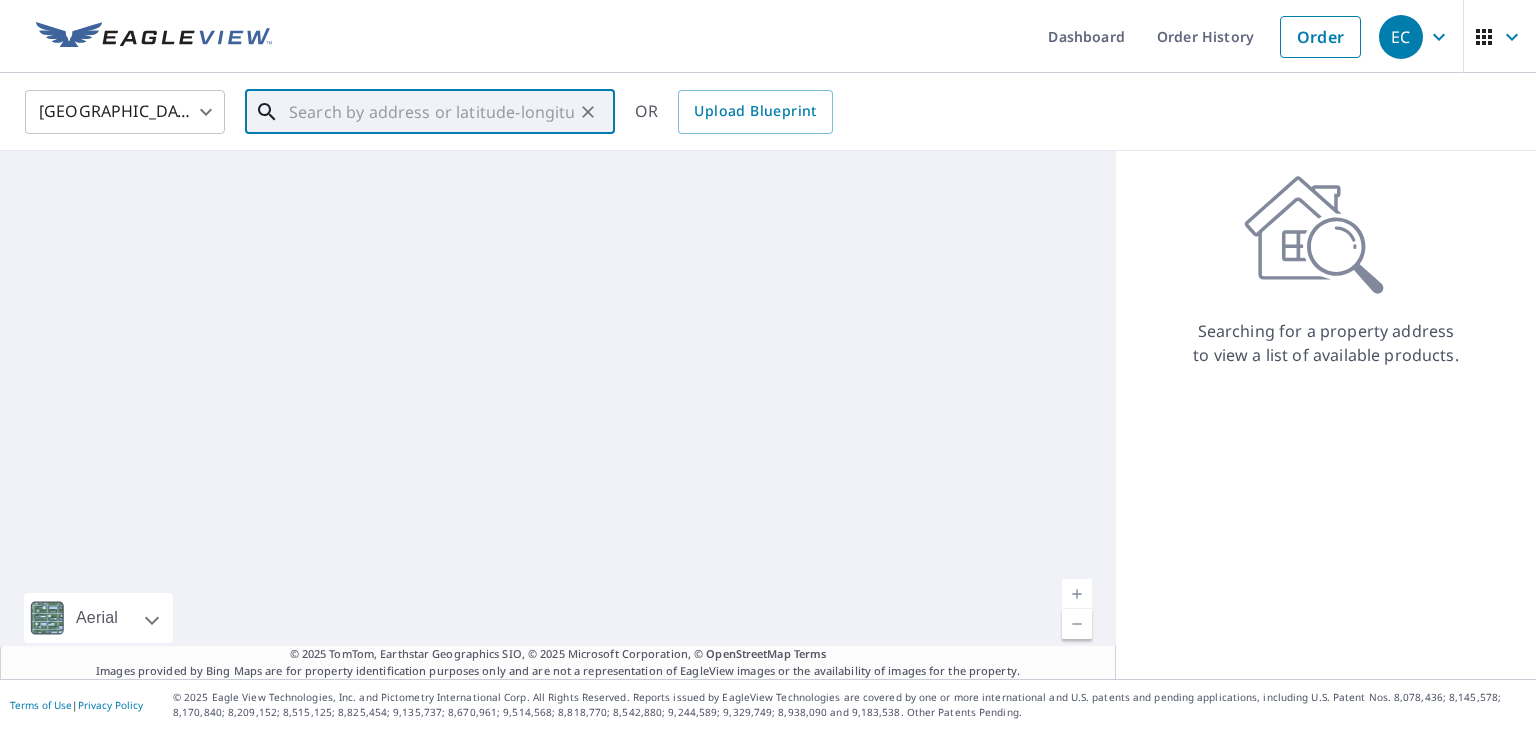 click at bounding box center (431, 112) 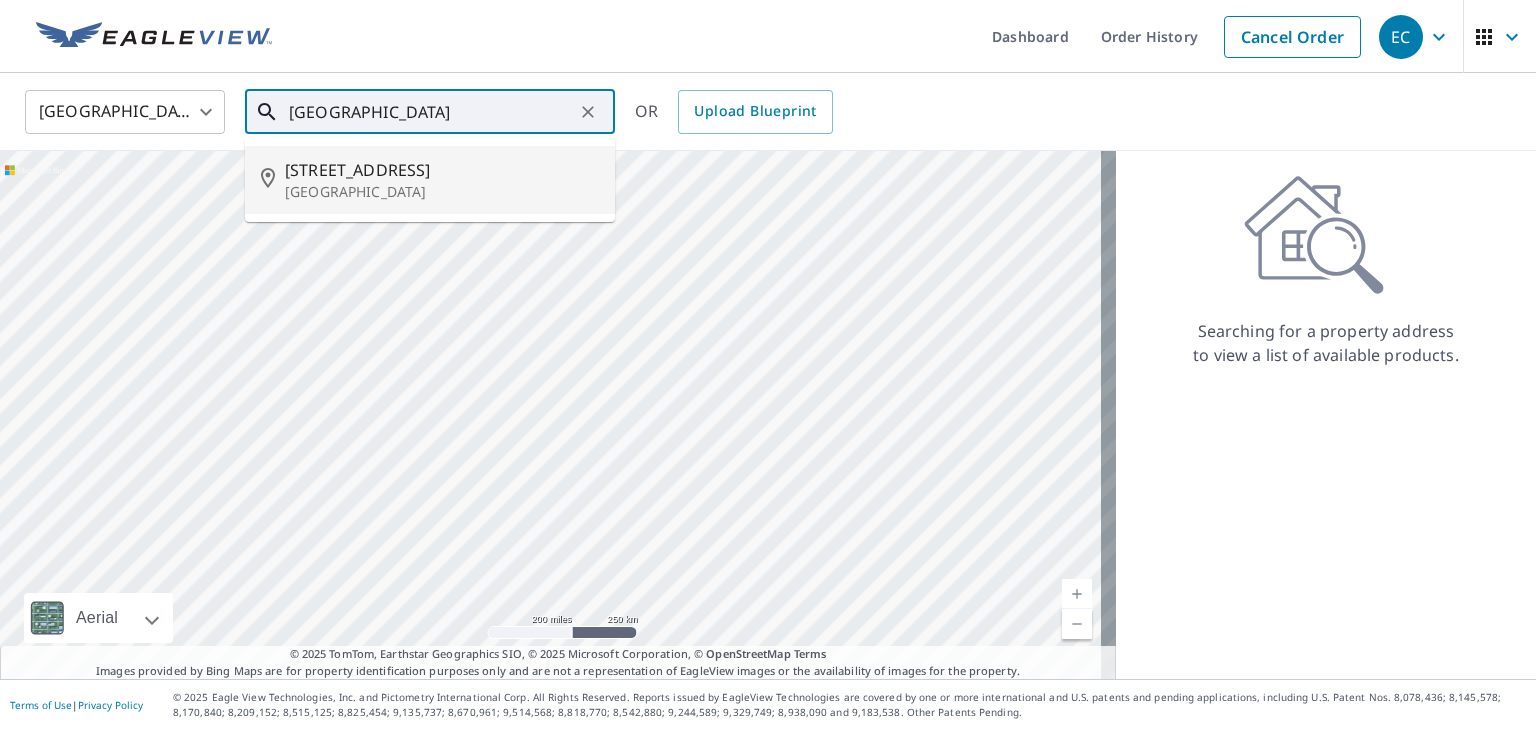 click on "5429 Boulder Dr" at bounding box center [442, 170] 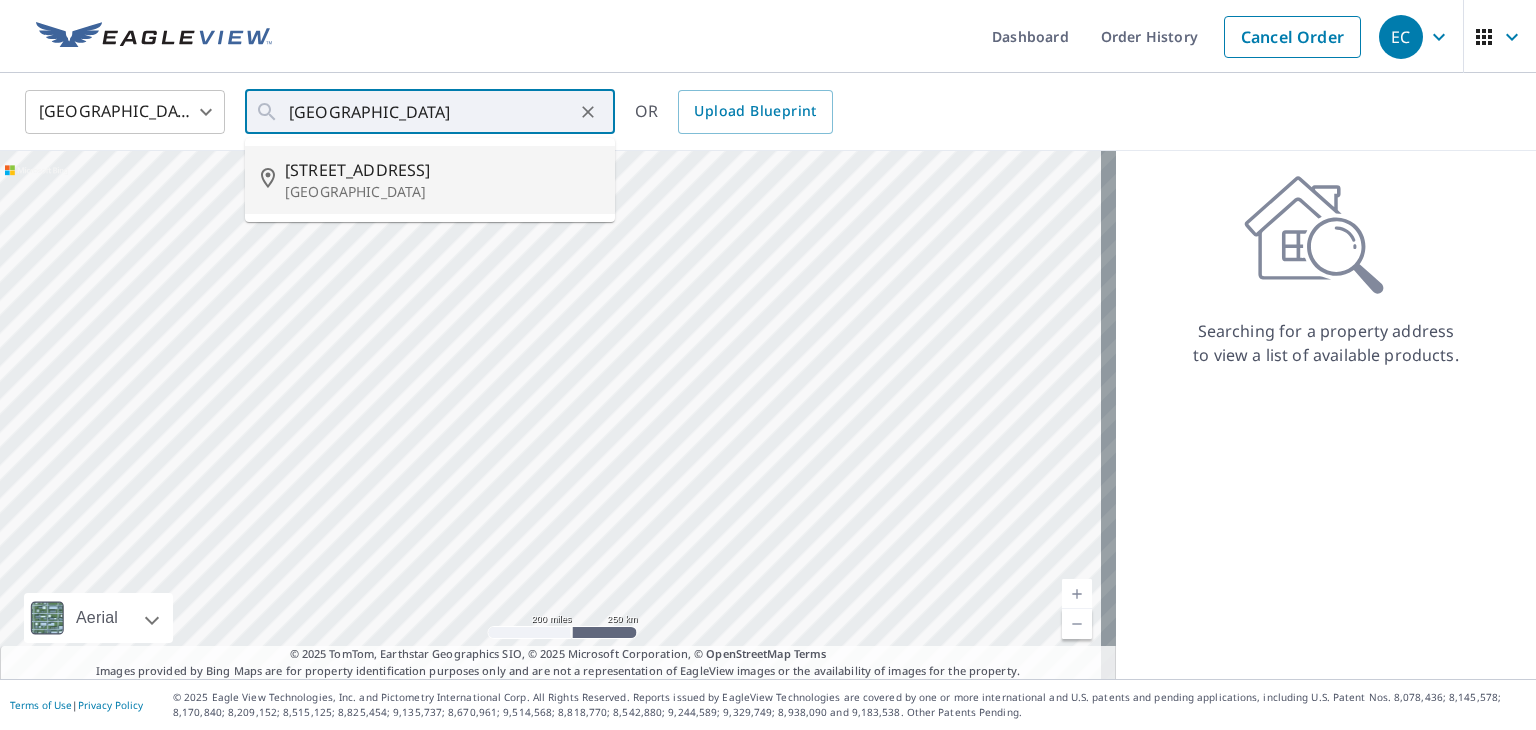 type on "5429 Boulder Dr West Des Moines, IA 50266" 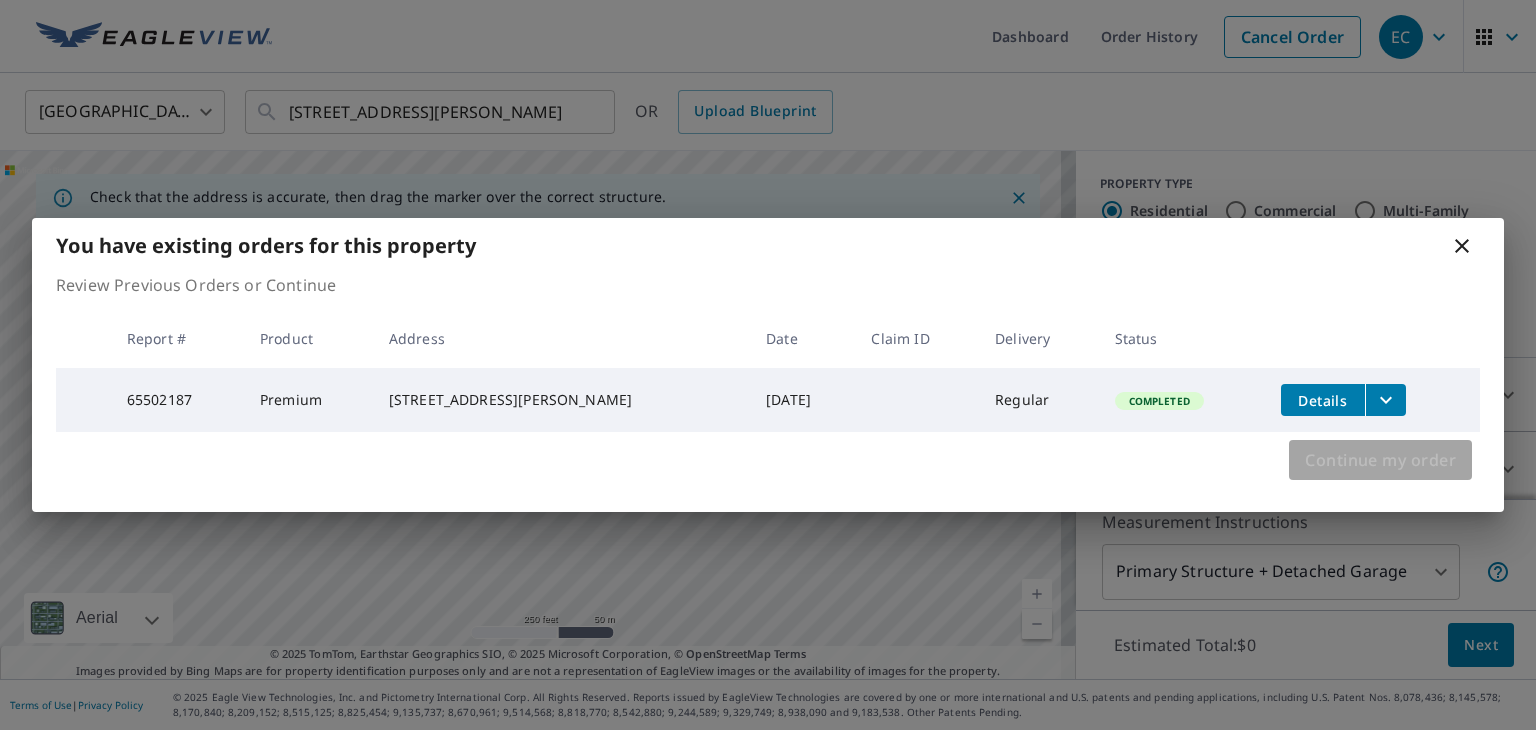 click on "Continue my order" at bounding box center (1380, 460) 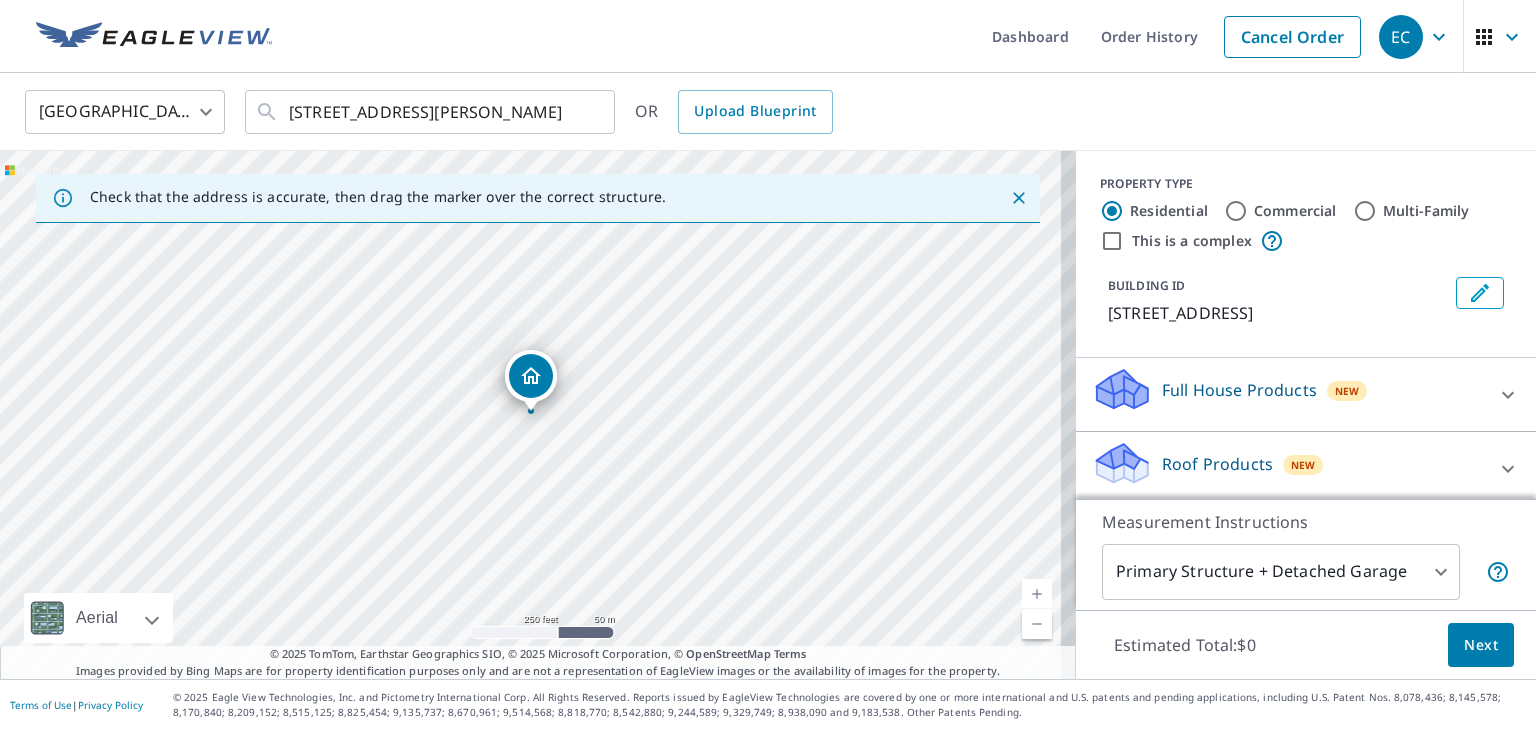 scroll, scrollTop: 178, scrollLeft: 0, axis: vertical 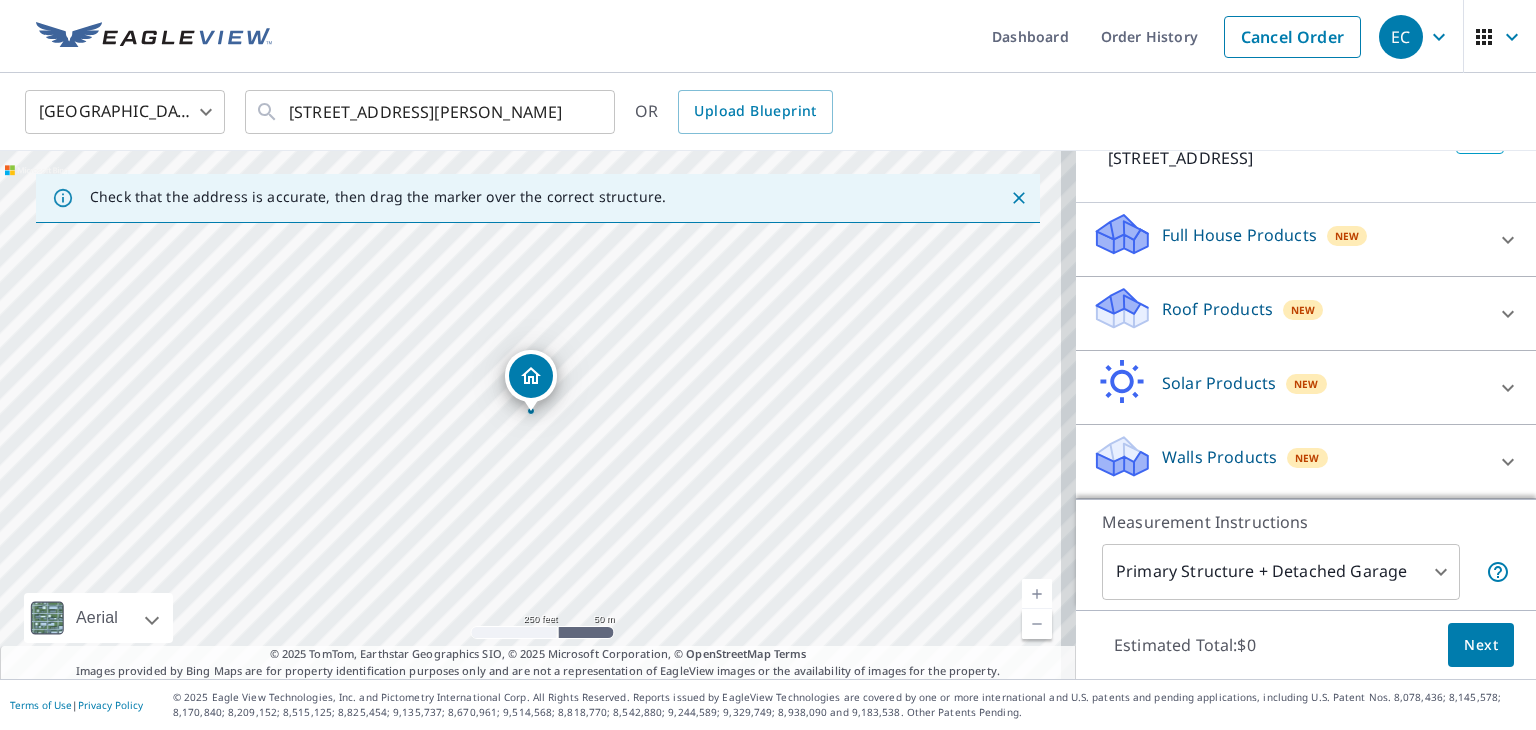click 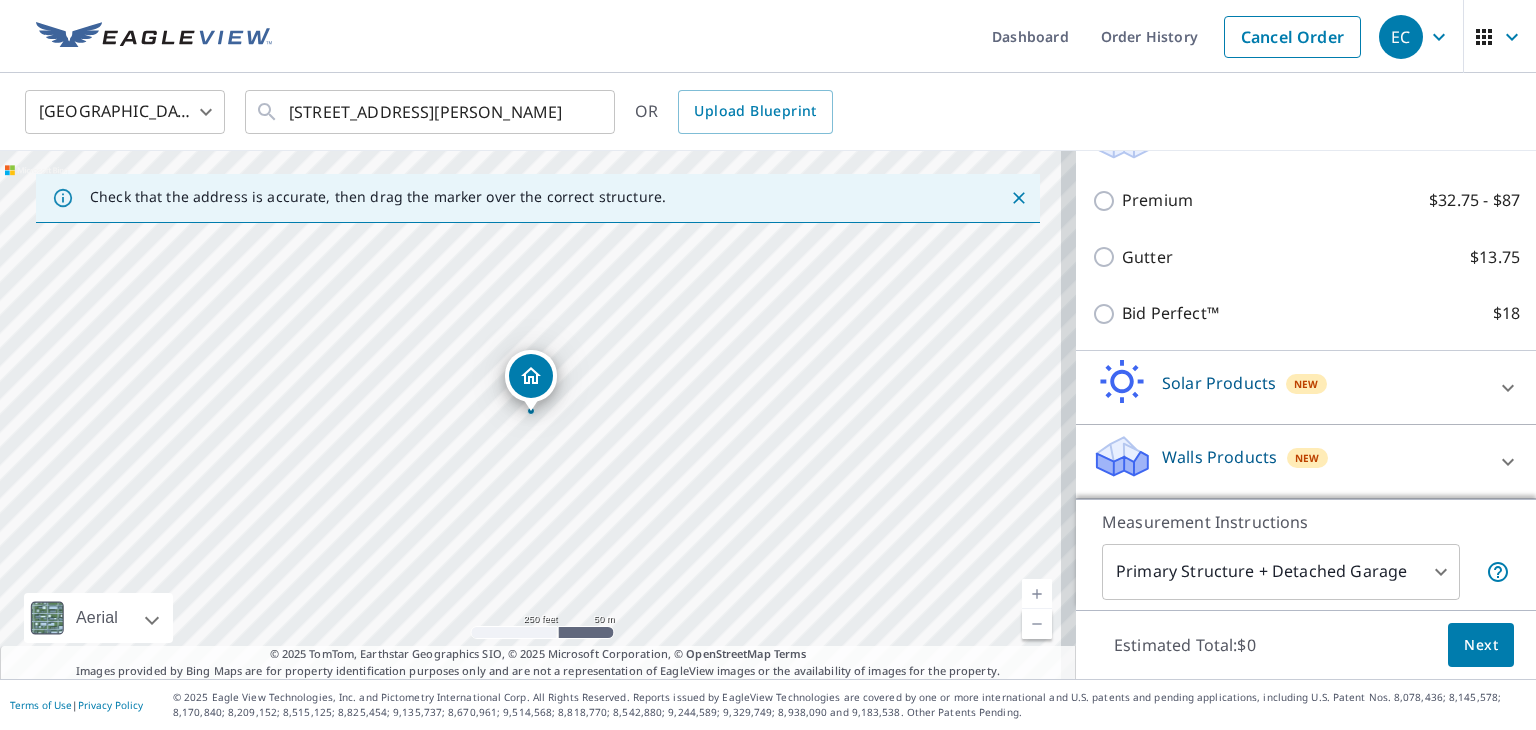scroll, scrollTop: 331, scrollLeft: 0, axis: vertical 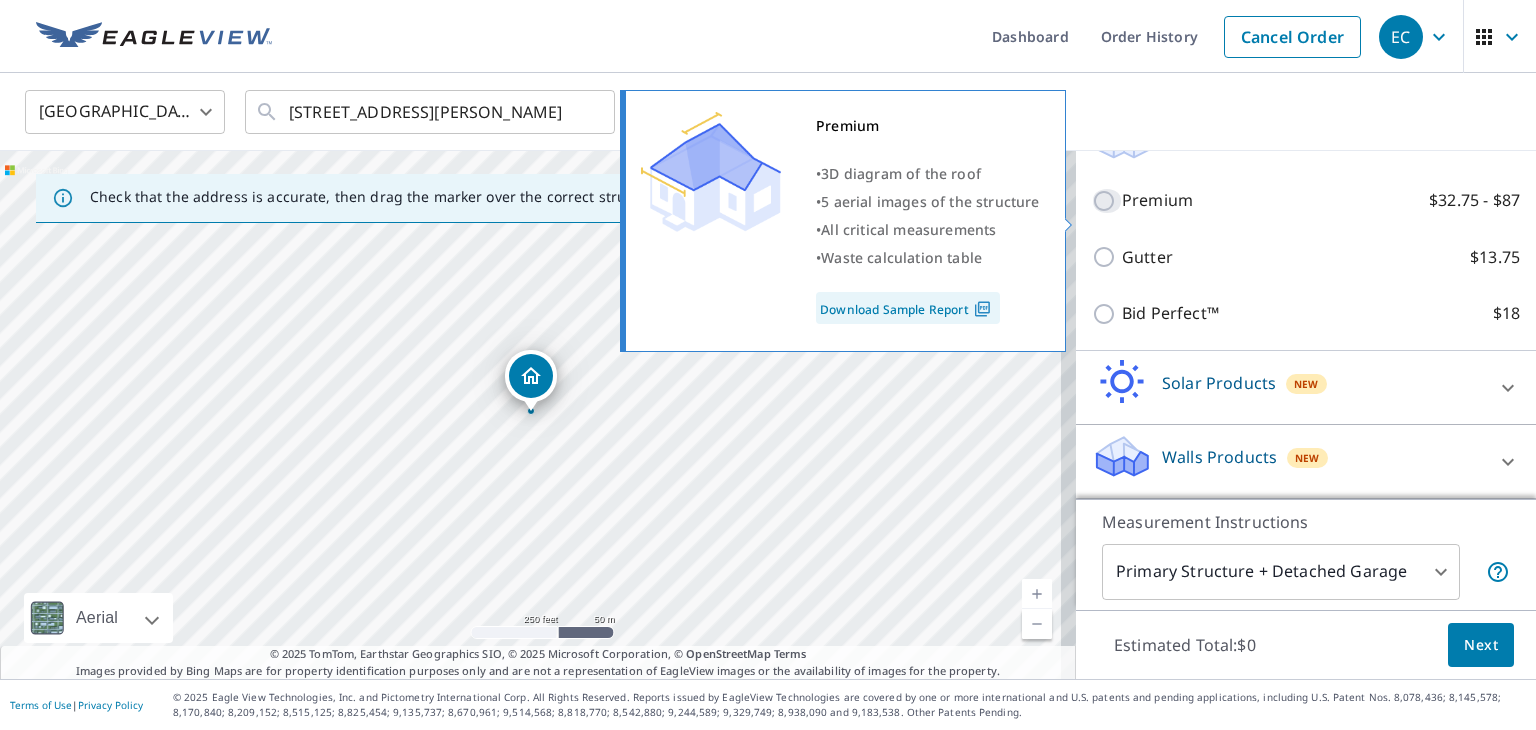 click on "Premium $32.75 - $87" at bounding box center (1107, 201) 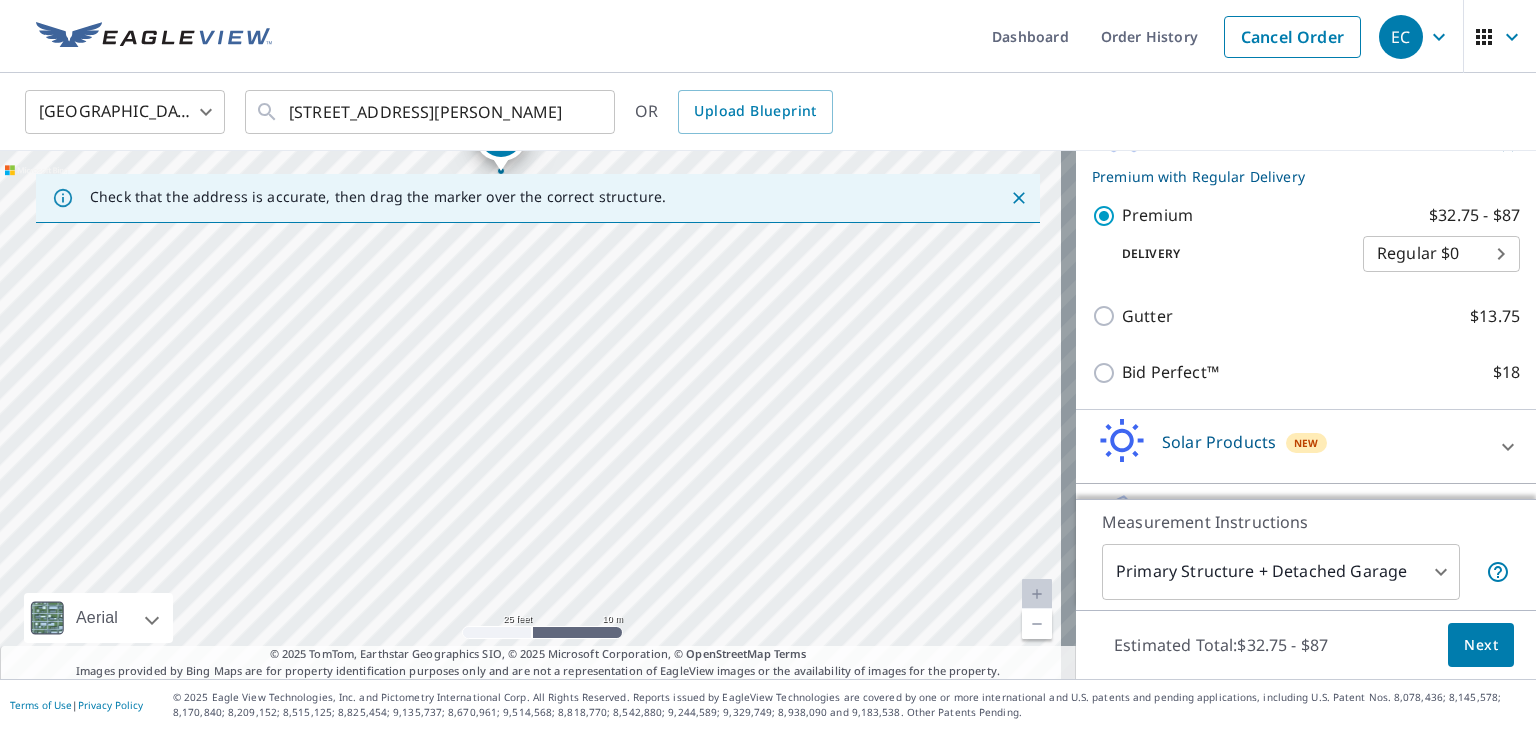 drag, startPoint x: 615, startPoint y: 480, endPoint x: 364, endPoint y: 169, distance: 399.65234 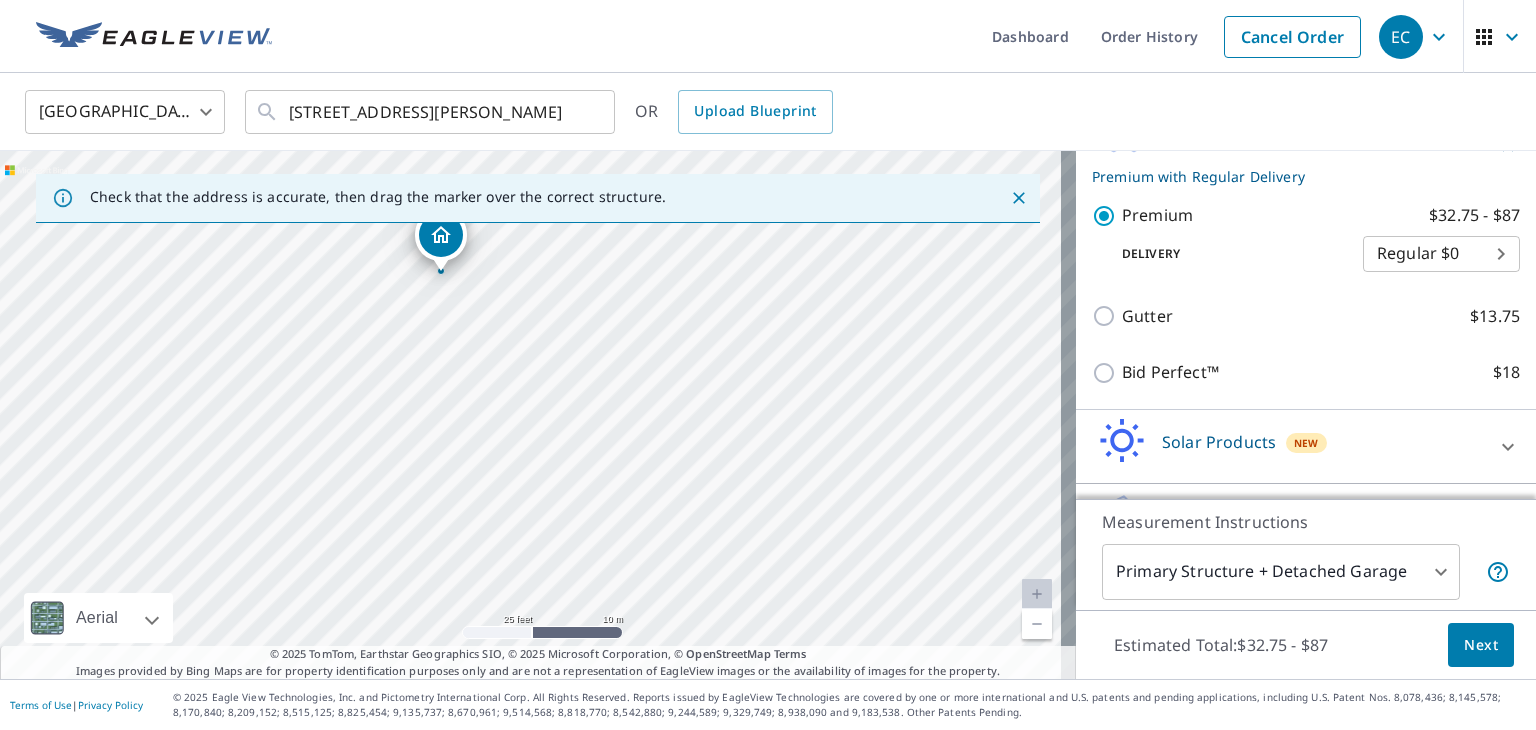 click on "5429 Boulder Dr West Des Moines, IA 50266" at bounding box center (538, 415) 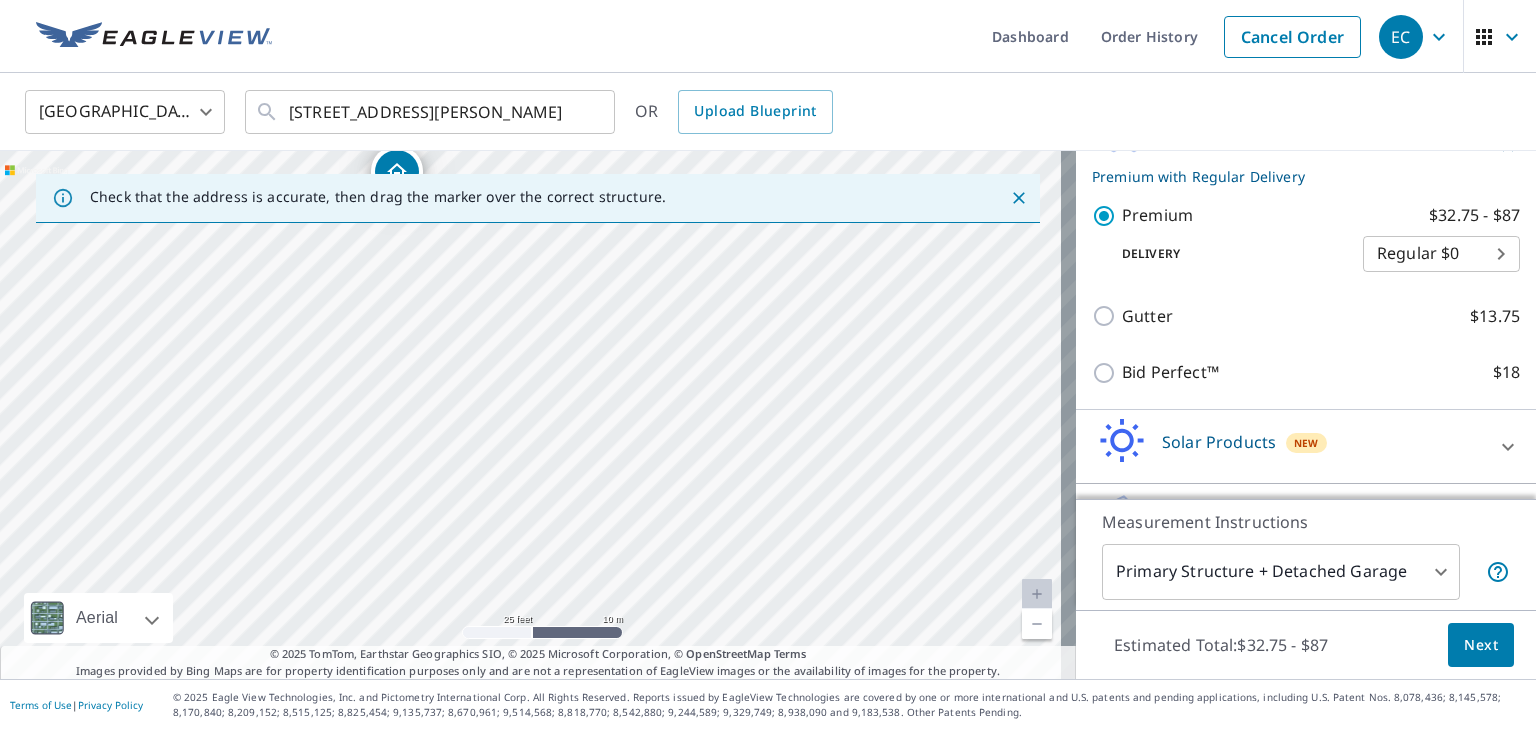 drag, startPoint x: 376, startPoint y: 448, endPoint x: 332, endPoint y: 385, distance: 76.843994 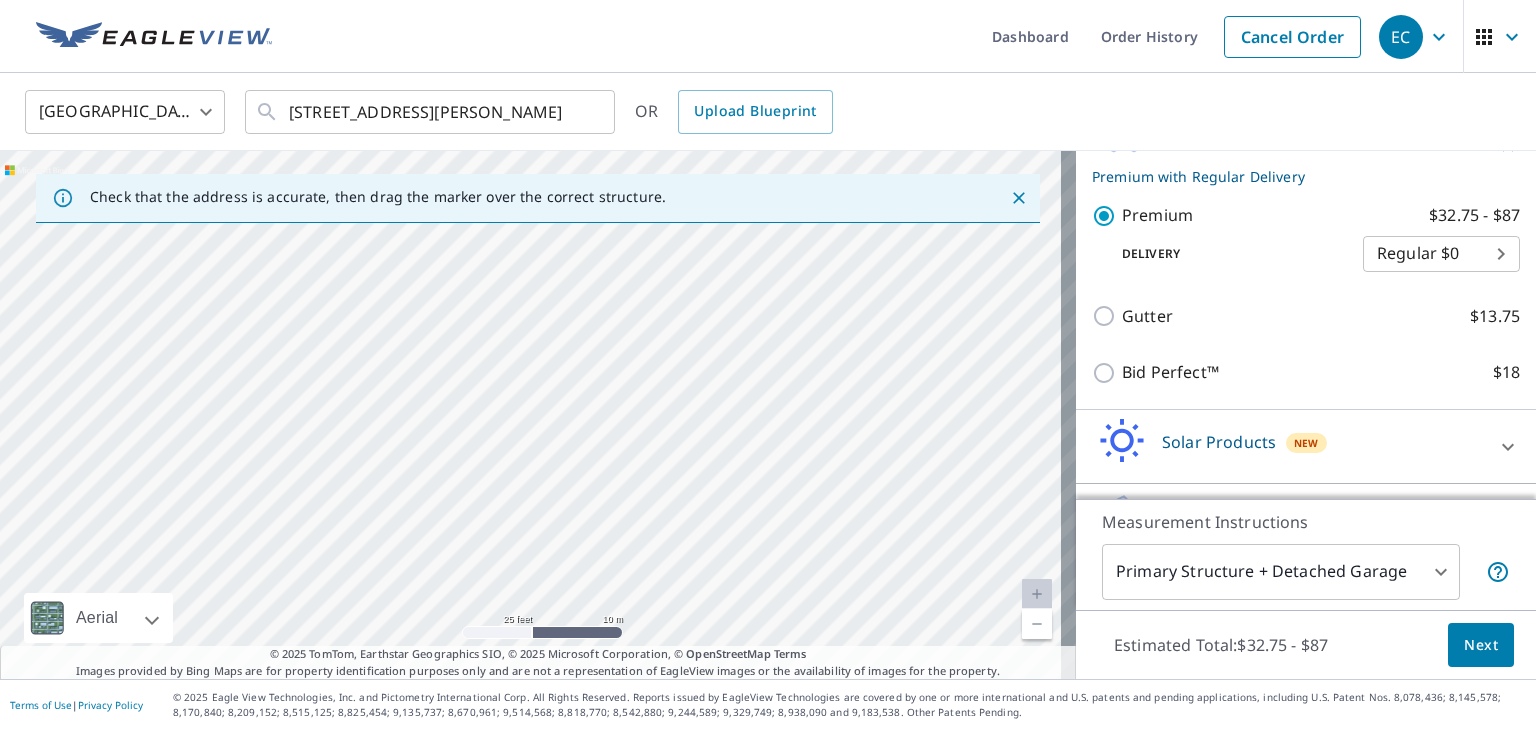 drag, startPoint x: 444, startPoint y: 425, endPoint x: 469, endPoint y: 313, distance: 114.75626 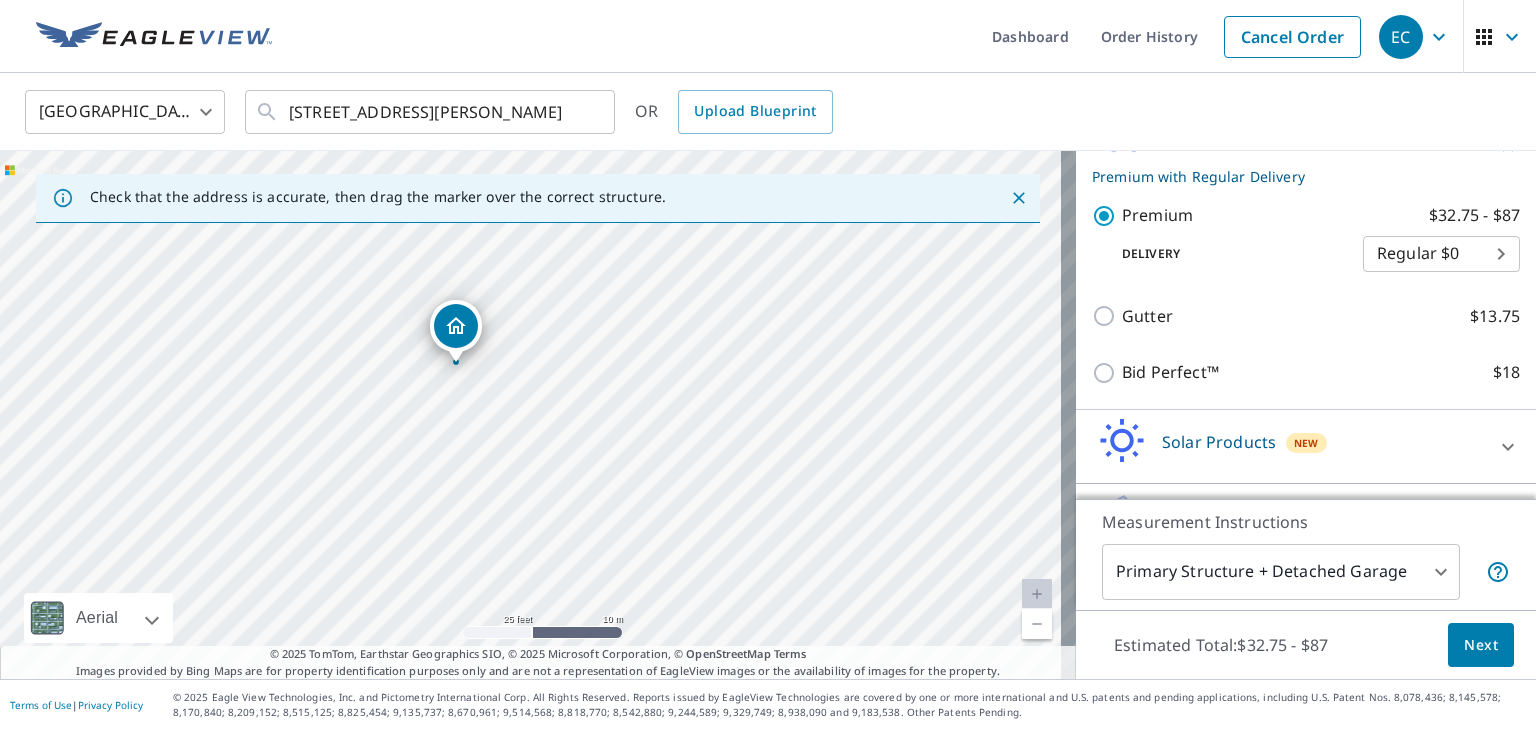 drag, startPoint x: 391, startPoint y: 244, endPoint x: 392, endPoint y: 605, distance: 361.00137 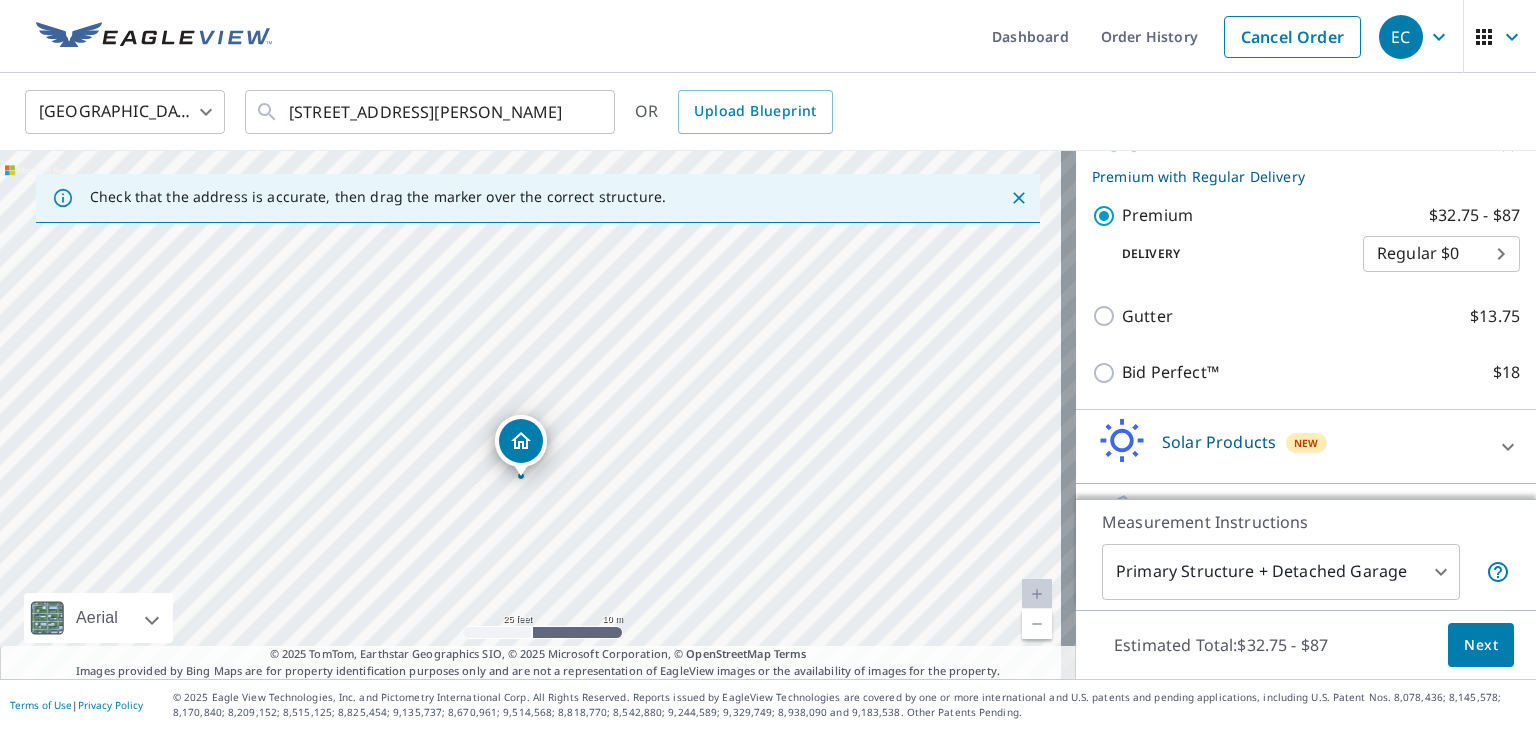 drag, startPoint x: 496, startPoint y: 579, endPoint x: 428, endPoint y: 776, distance: 208.40585 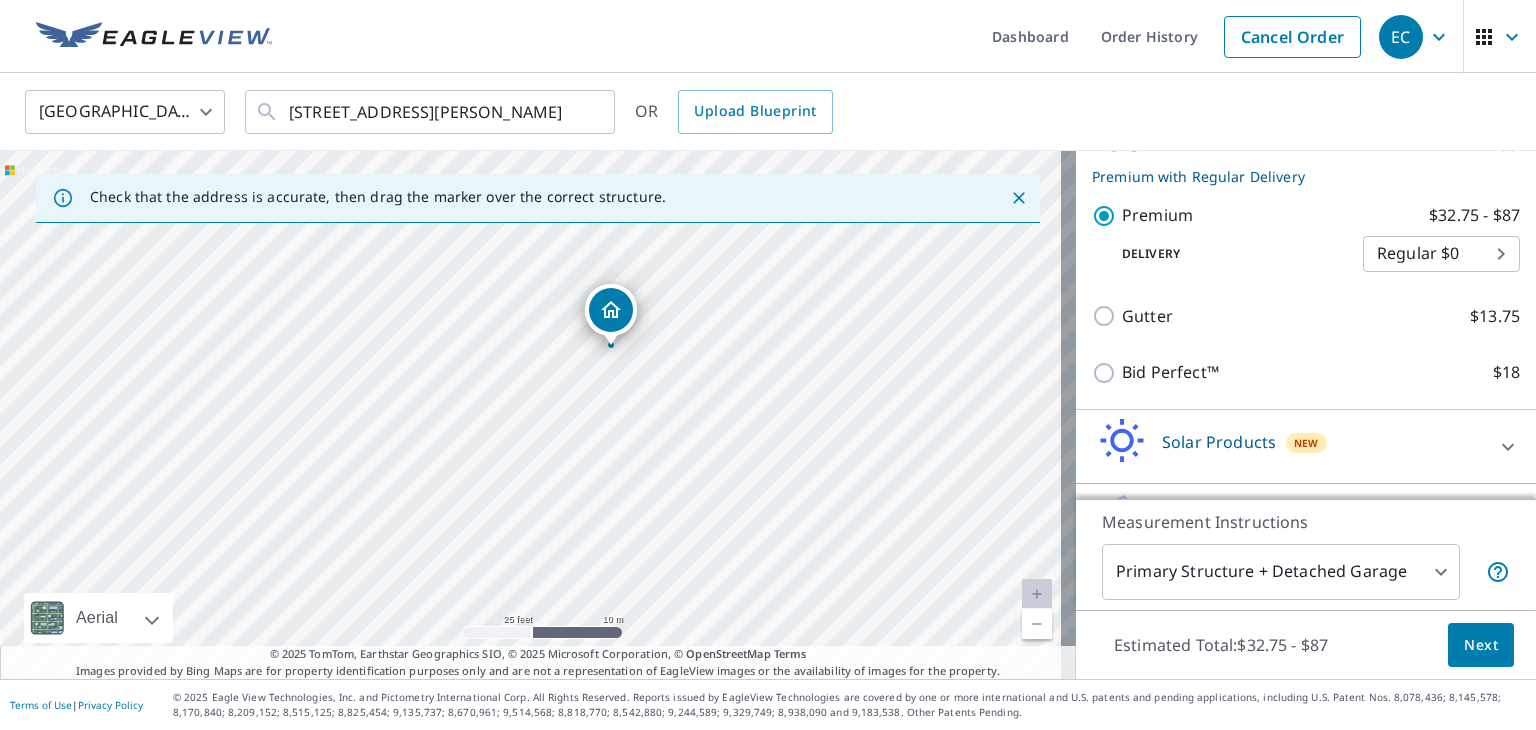 click on "5429 Boulder Dr West Des Moines, IA 50266" at bounding box center (538, 415) 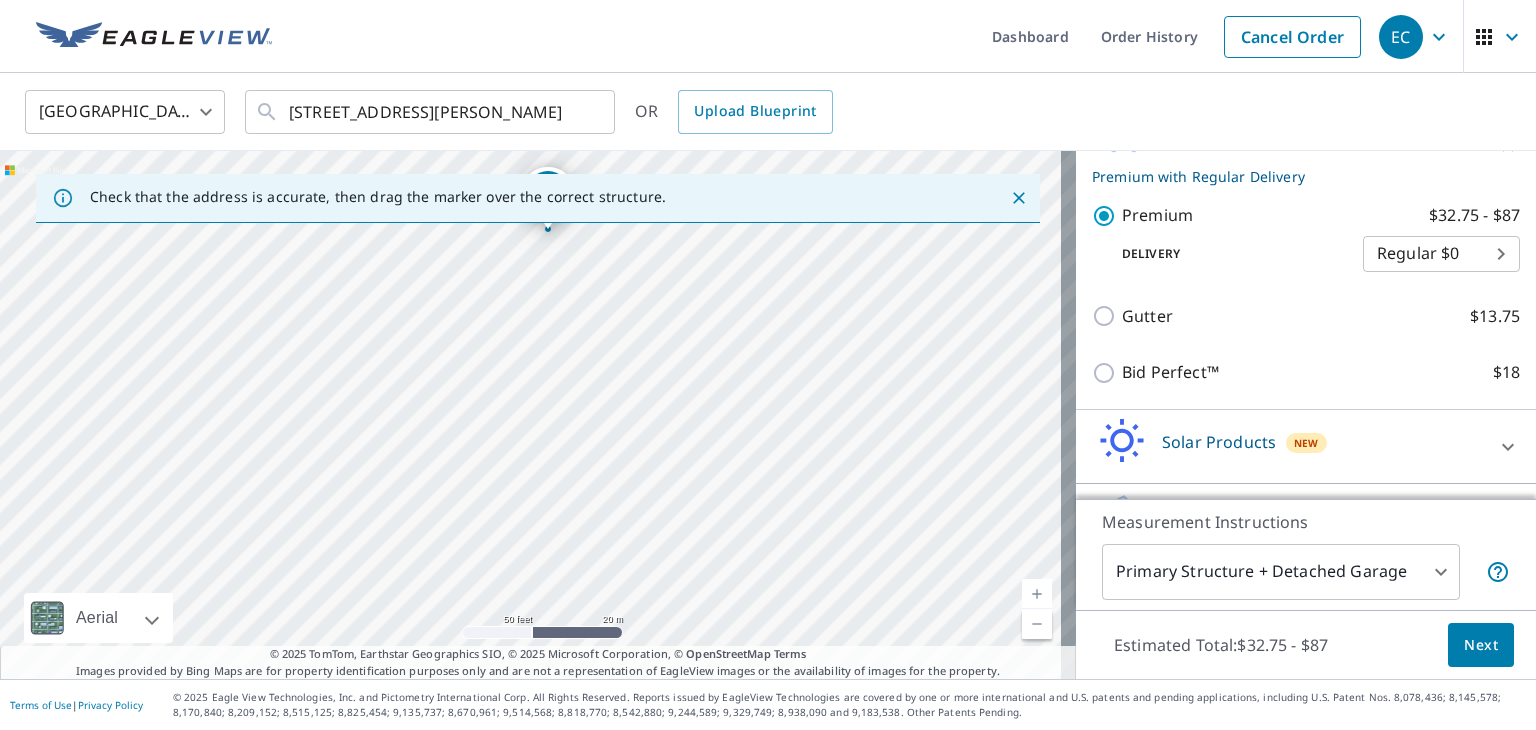 drag, startPoint x: 560, startPoint y: 552, endPoint x: 578, endPoint y: 345, distance: 207.78113 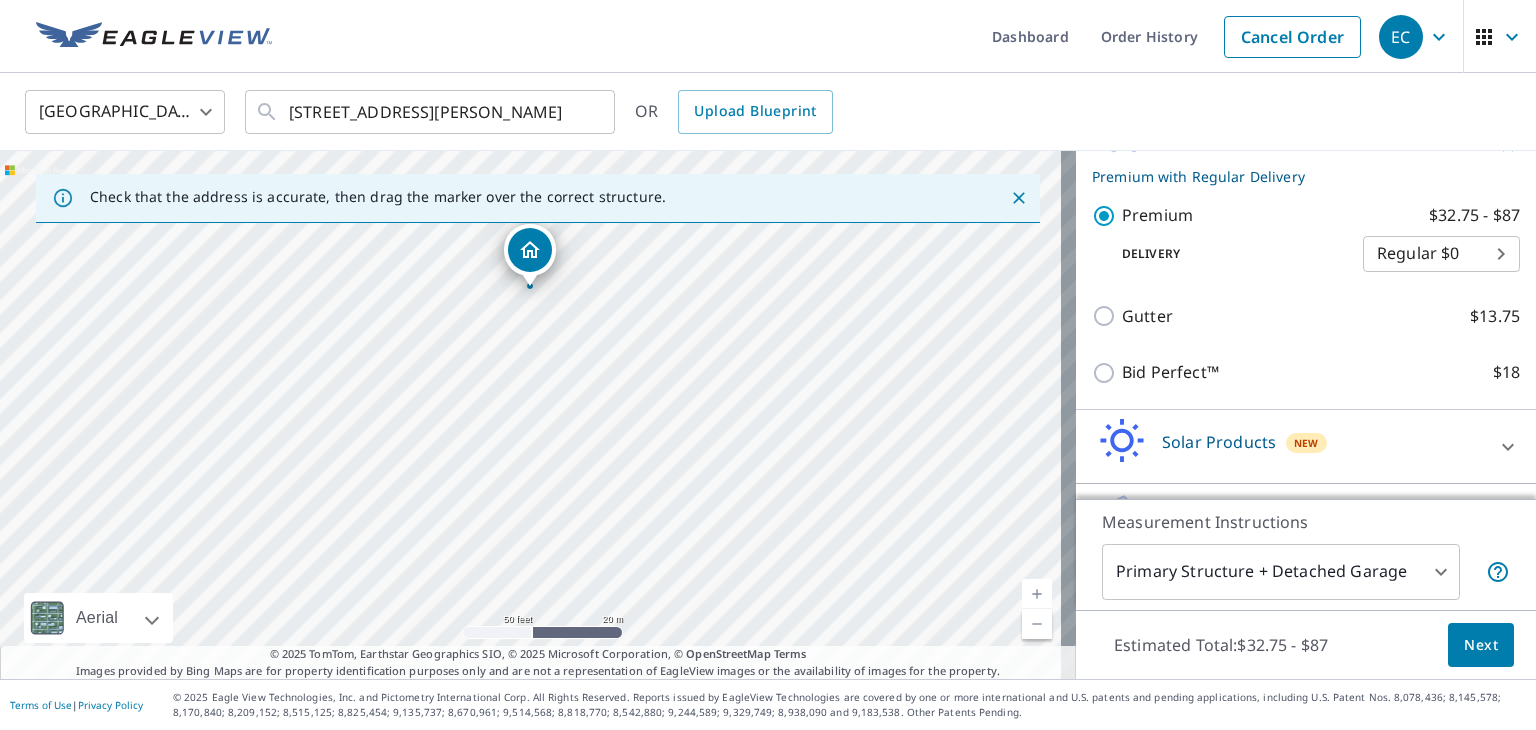 drag, startPoint x: 450, startPoint y: 329, endPoint x: 433, endPoint y: 386, distance: 59.48109 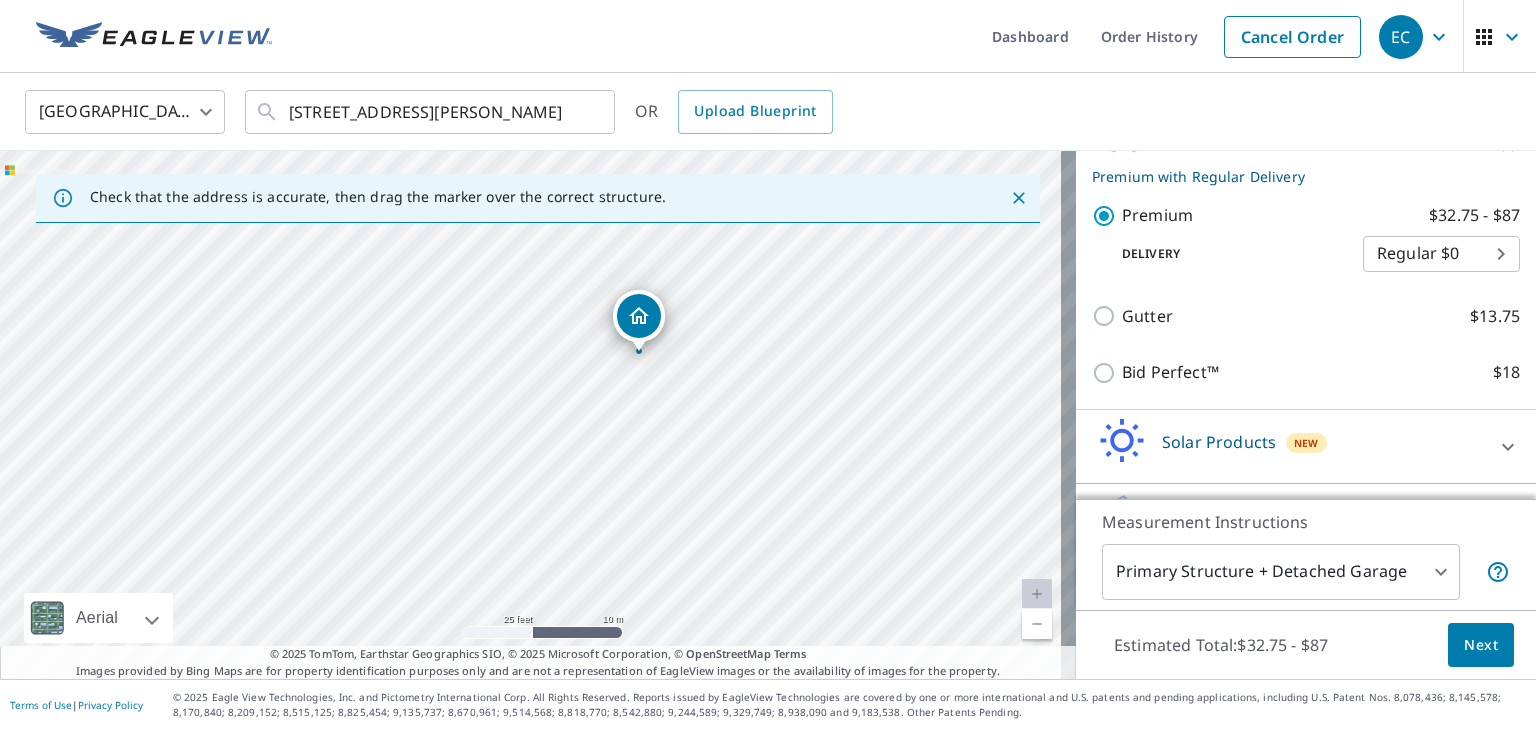 drag, startPoint x: 433, startPoint y: 386, endPoint x: 444, endPoint y: 553, distance: 167.36188 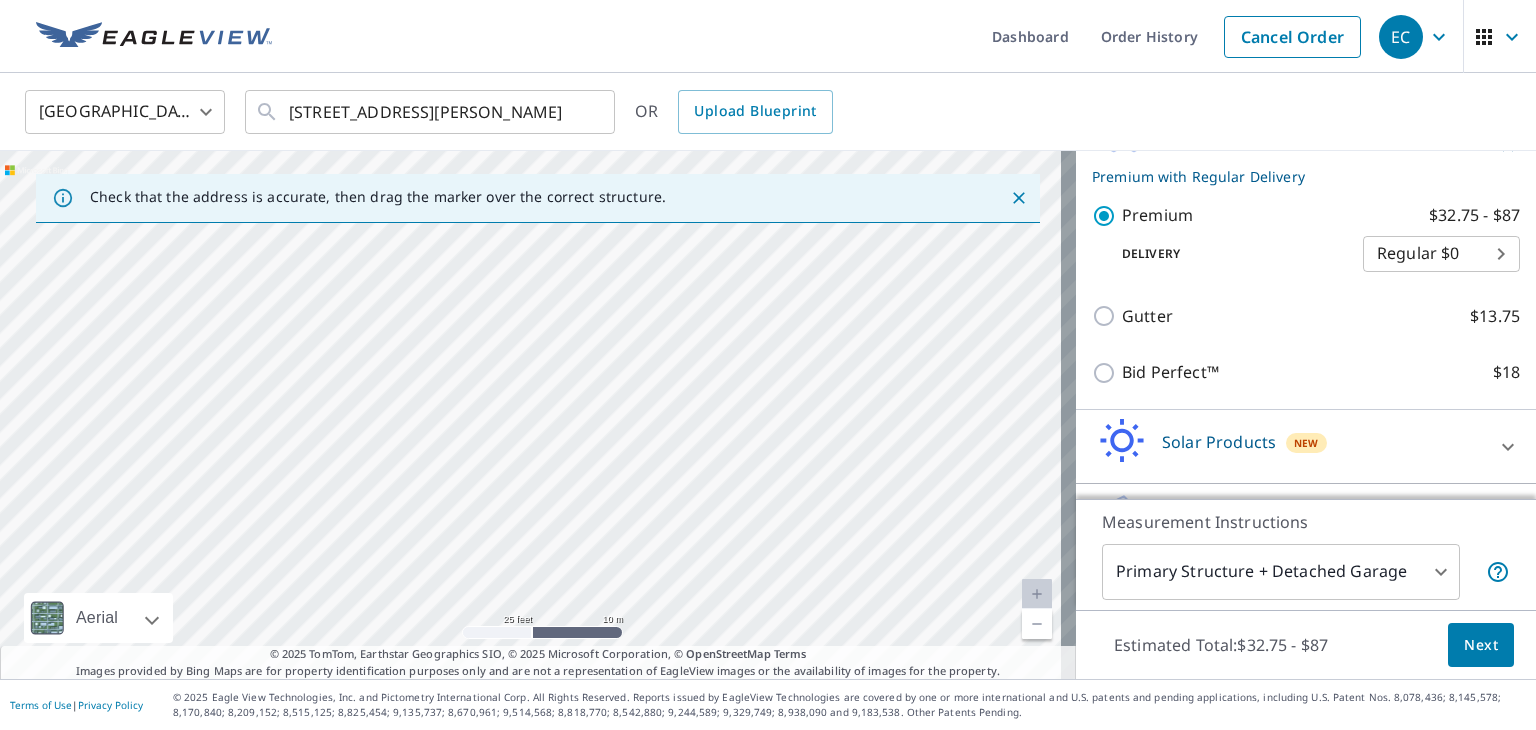 drag, startPoint x: 546, startPoint y: 537, endPoint x: 482, endPoint y: 171, distance: 371.5535 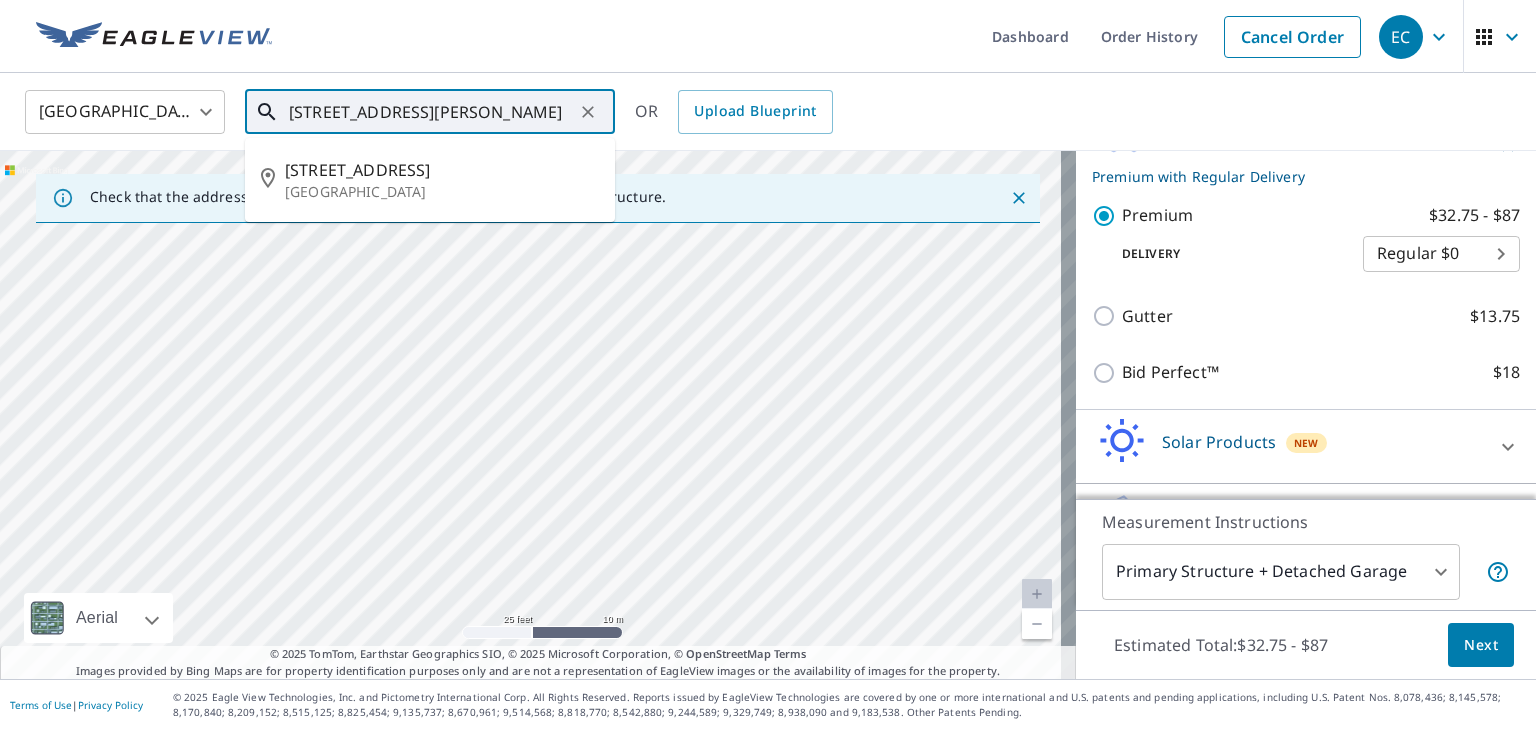 click on "5429 Boulder Dr West Des Moines, IA 50266" at bounding box center (431, 112) 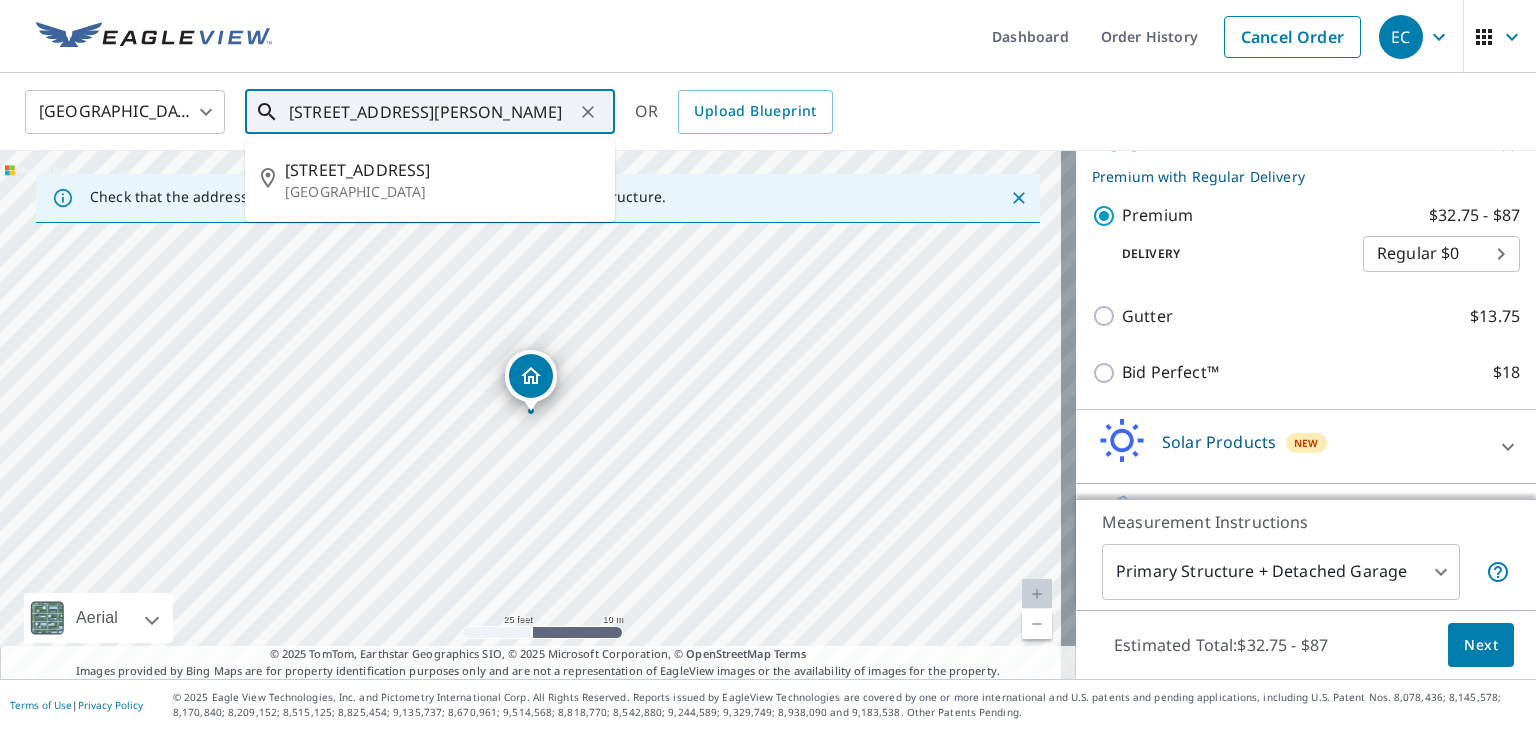 type on "5428 Boulder Dr West Des Moines, IA 50266" 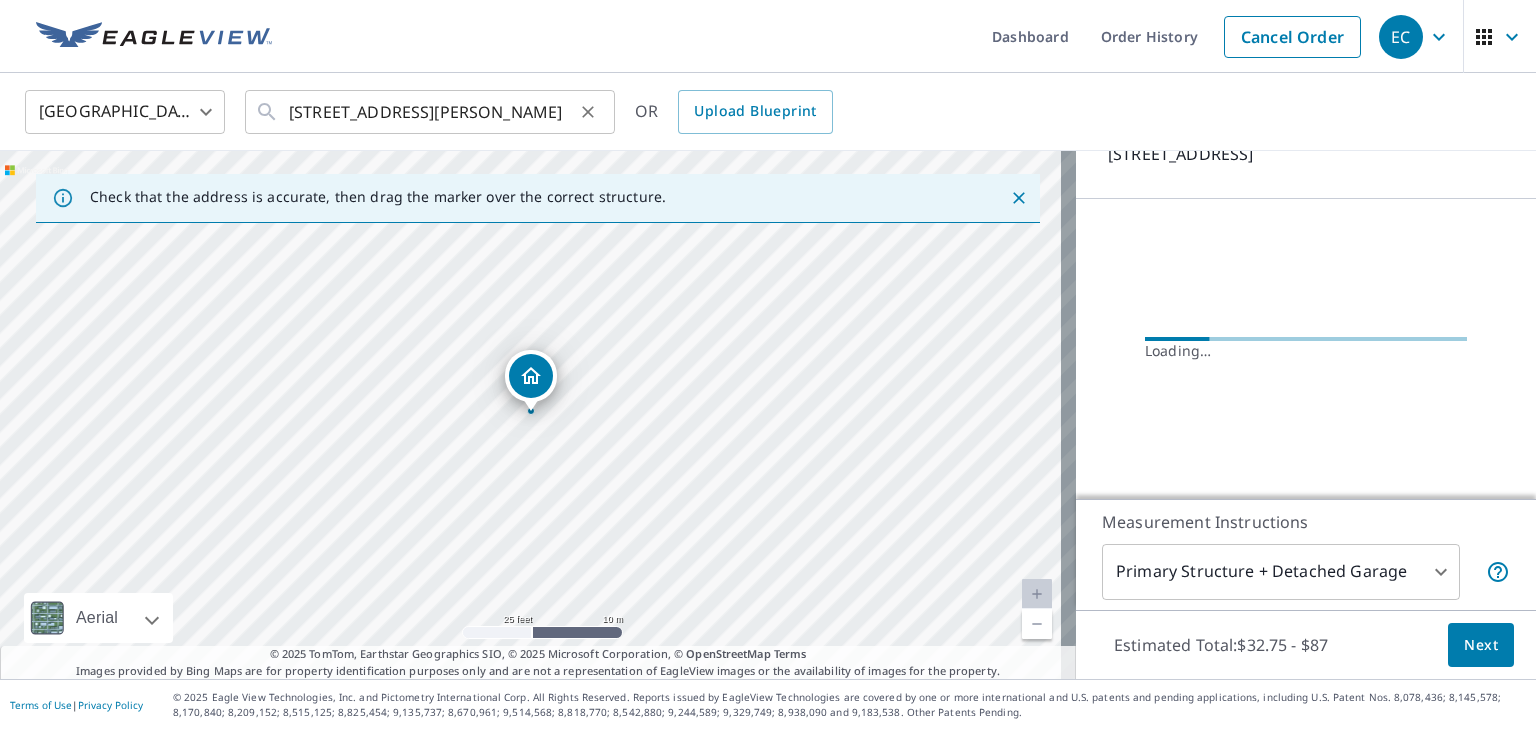 scroll, scrollTop: 199, scrollLeft: 0, axis: vertical 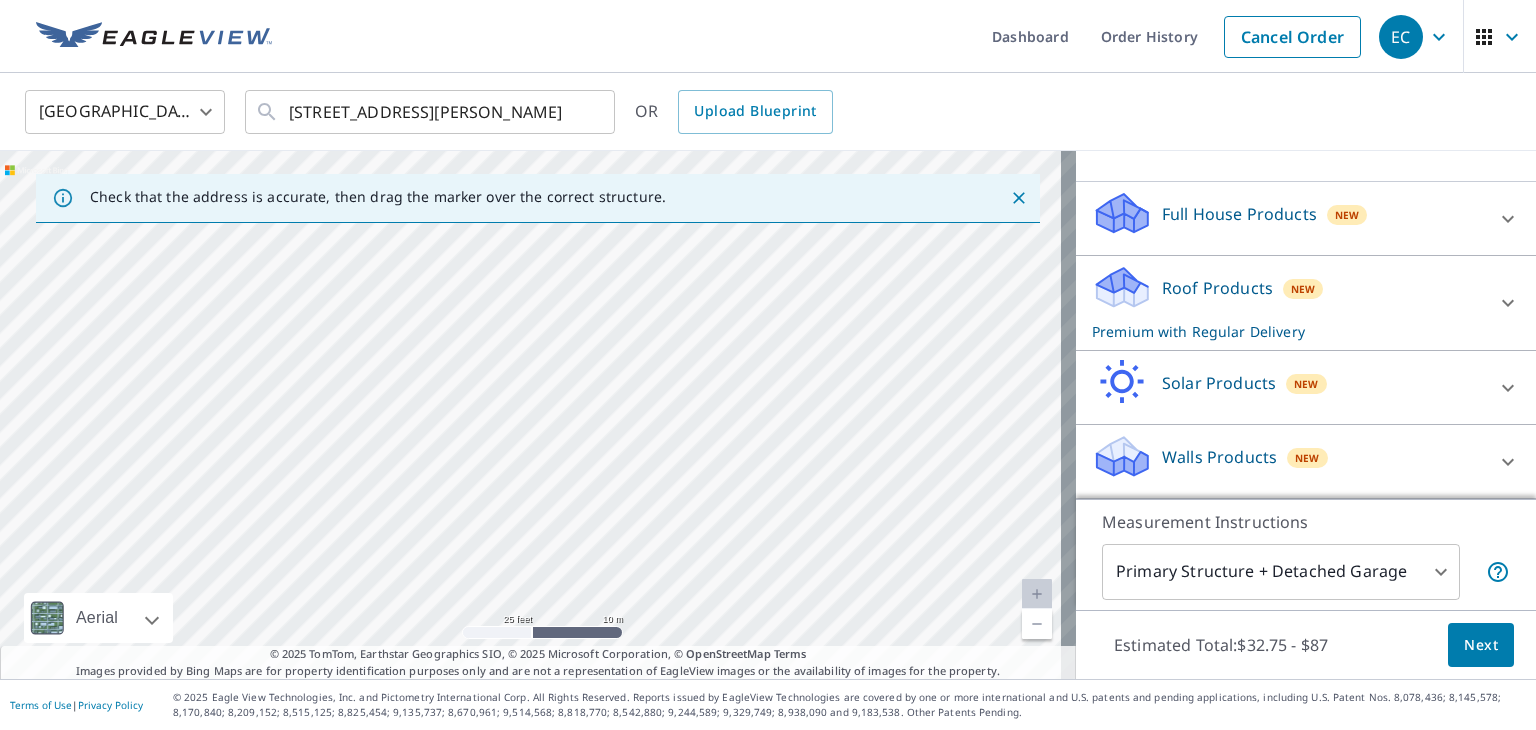 click on "Premium with Regular Delivery" at bounding box center (1288, 331) 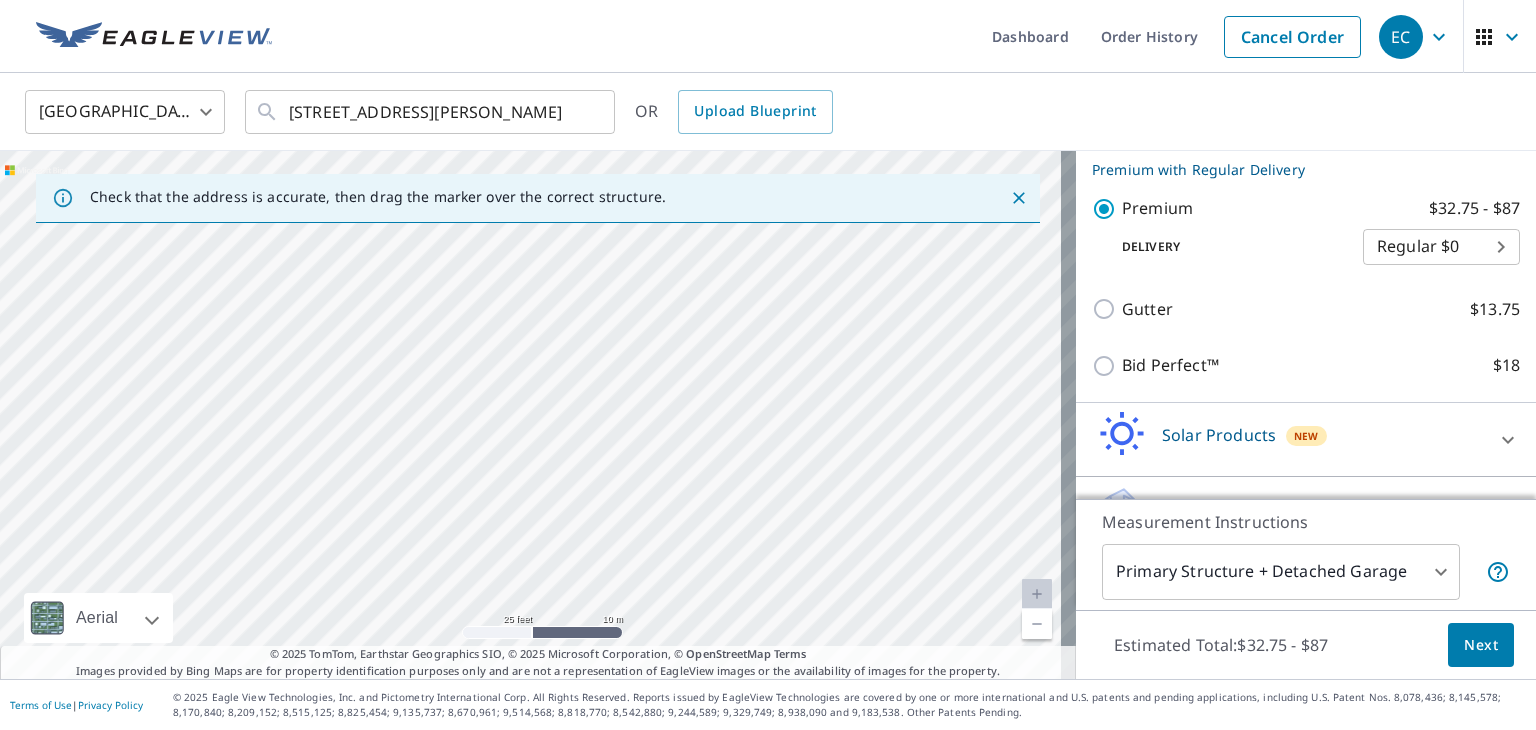 scroll, scrollTop: 412, scrollLeft: 0, axis: vertical 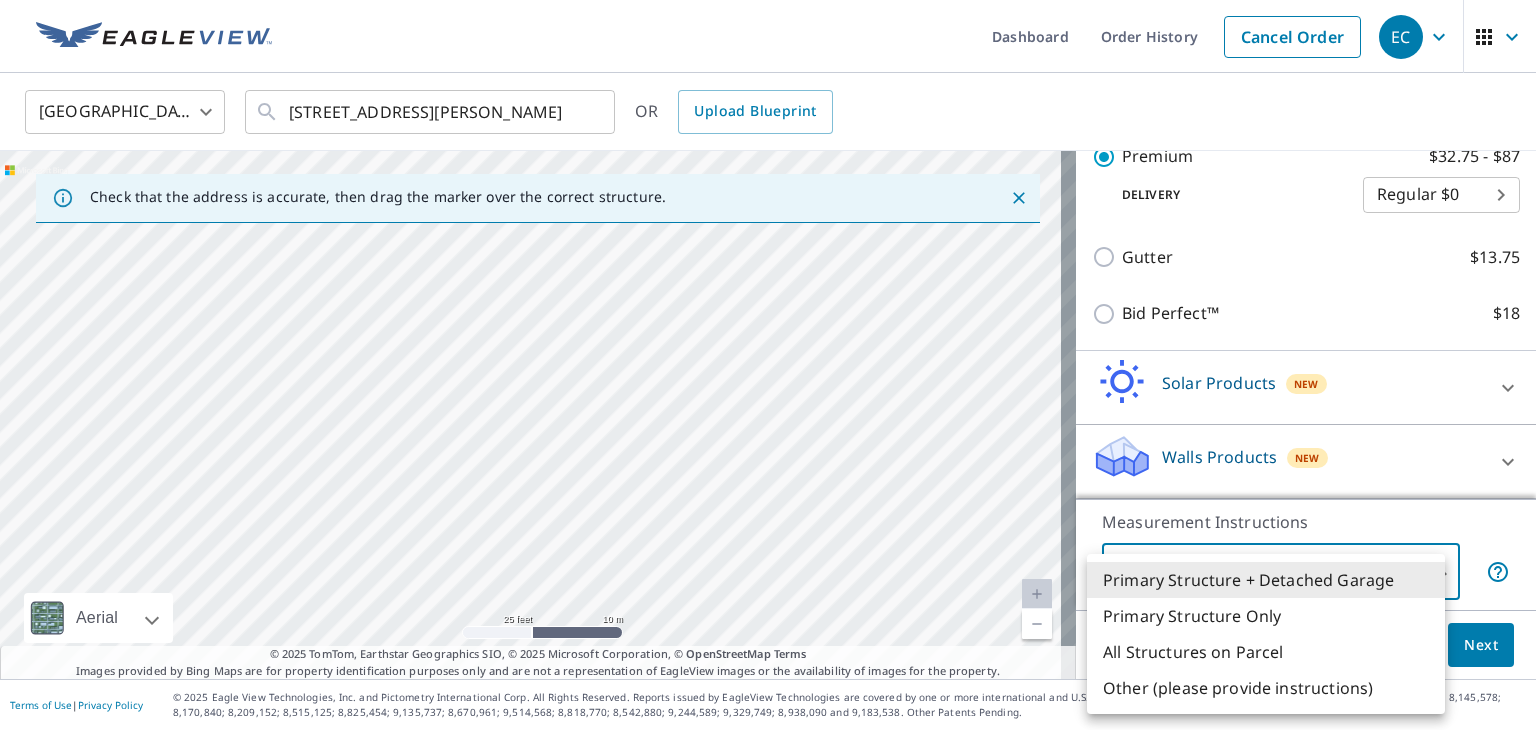 click on "EC EC
Dashboard Order History Cancel Order EC United States US ​ 5428 Boulder Dr West Des Moines, IA 50266 ​ OR Upload Blueprint Check that the address is accurate, then drag the marker over the correct structure. 5428 Boulder Dr West Des Moines, IA 50266 Aerial Road A standard road map Aerial A detailed look from above Labels Labels 25 feet 10 m © 2025 TomTom, © Vexcel Imaging, © 2025 Microsoft Corporation,  © OpenStreetMap Terms © 2025 TomTom, Earthstar Geographics SIO, © 2025 Microsoft Corporation, ©   OpenStreetMap   Terms Images provided by Bing Maps are for property identification purposes only and are not a representation of EagleView images or the availability of images for the property. PROPERTY TYPE Residential Commercial Multi-Family This is a complex BUILDING ID 5428 Boulder Dr, West Des Moines, IA, 50266 Full House Products New Full House™ $105 Roof Products New Premium with Regular Delivery Premium $32.75 - $87 Delivery Regular $0 8 ​ Gutter $13.75 Bid Perfect™ $18 New $79" at bounding box center (768, 365) 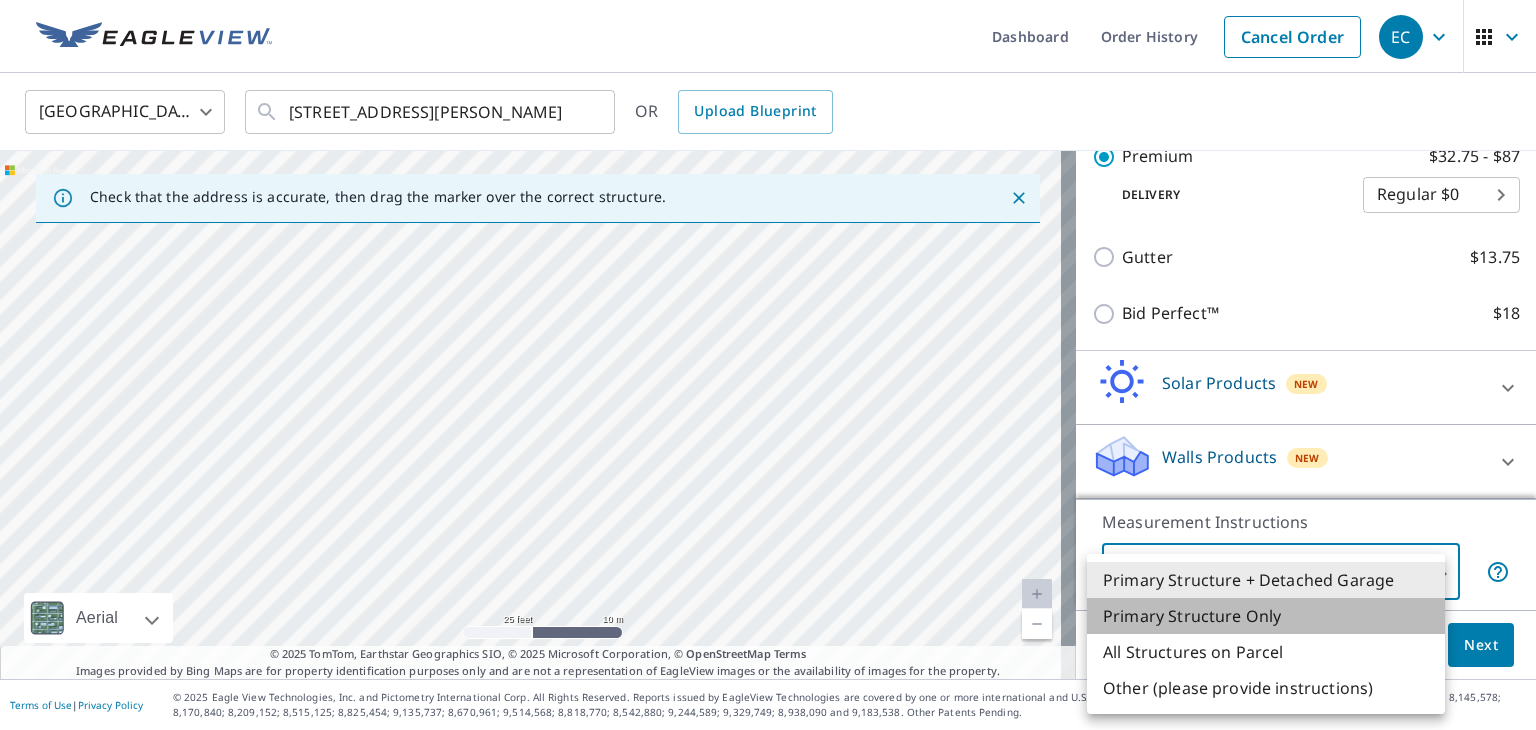 click on "Primary Structure Only" at bounding box center (1266, 616) 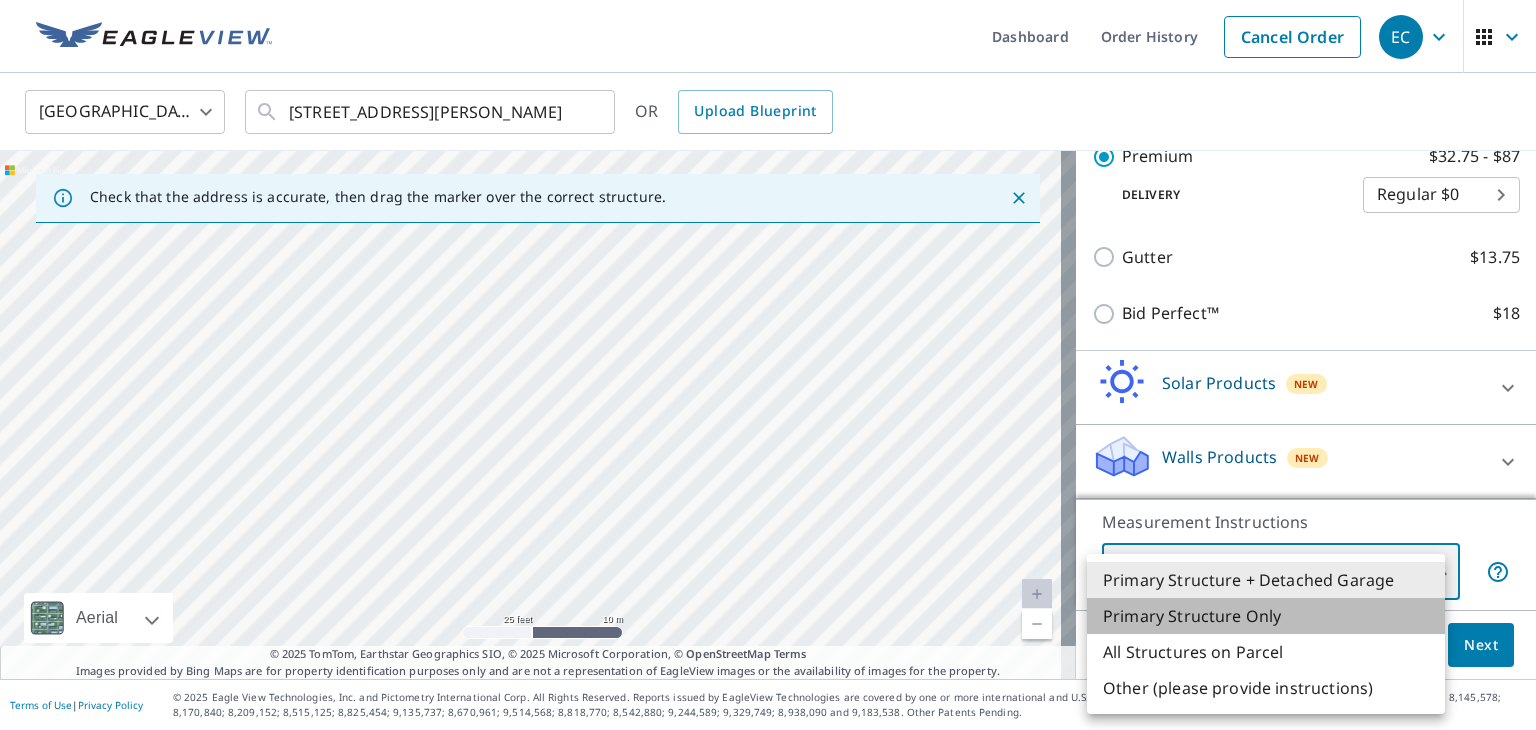 type on "2" 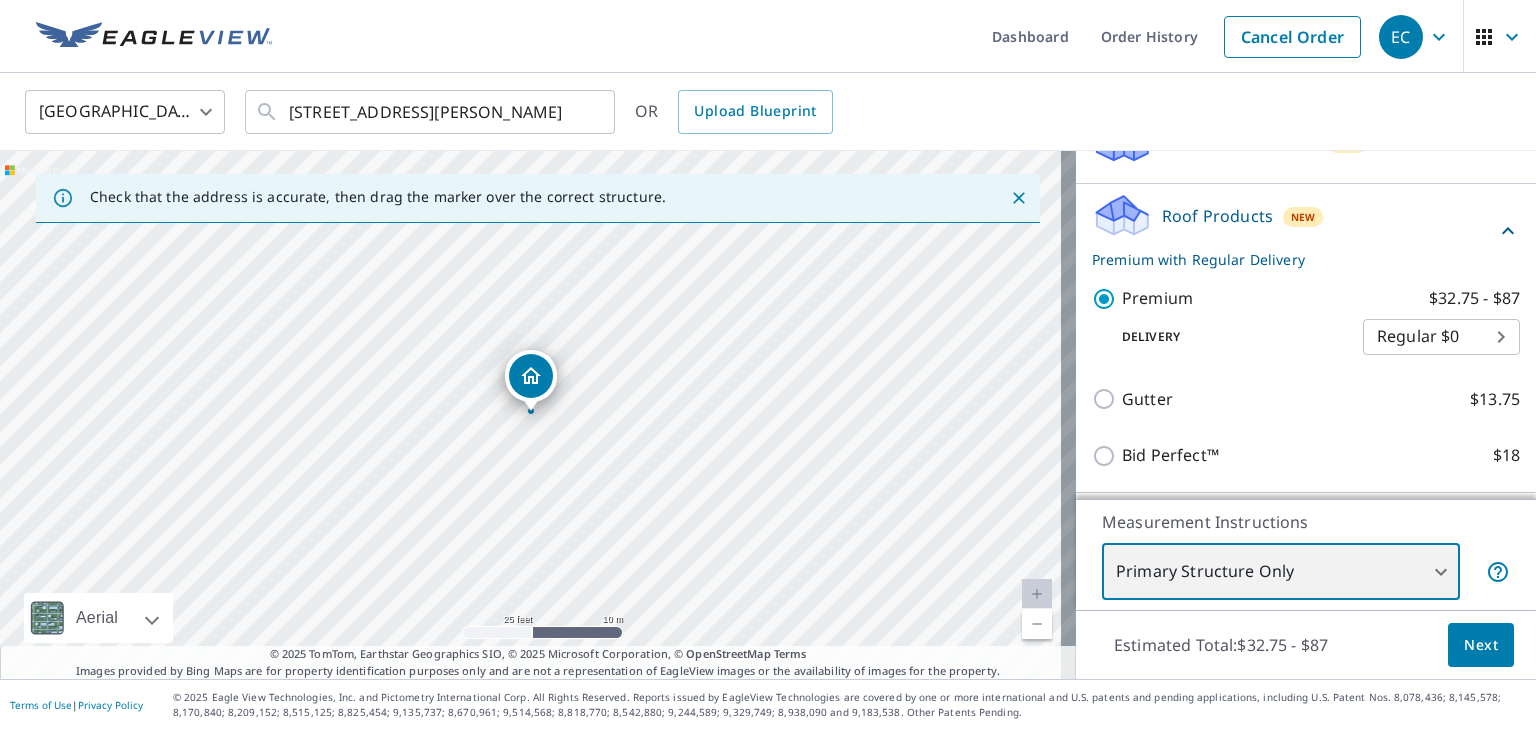 scroll, scrollTop: 248, scrollLeft: 0, axis: vertical 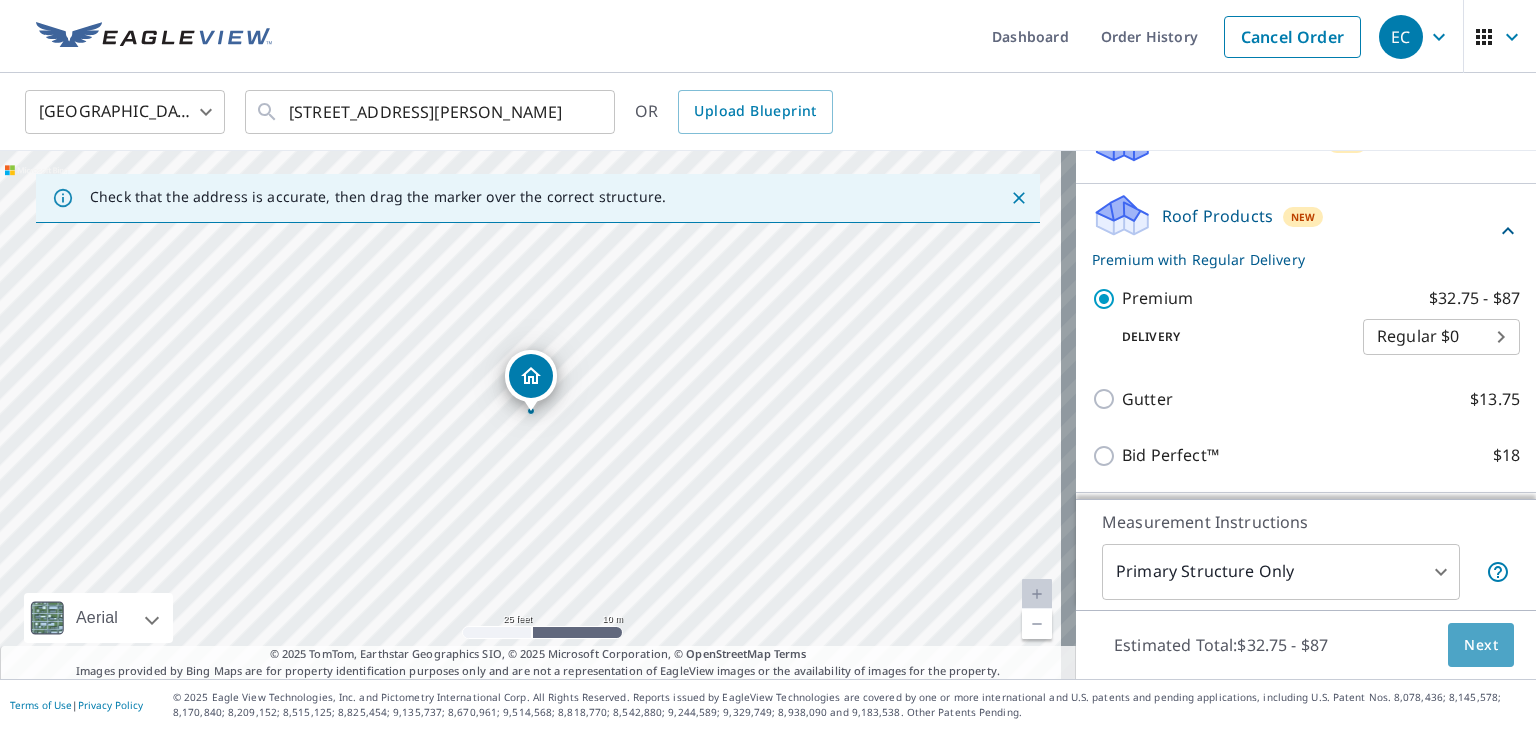 click on "Next" at bounding box center [1481, 645] 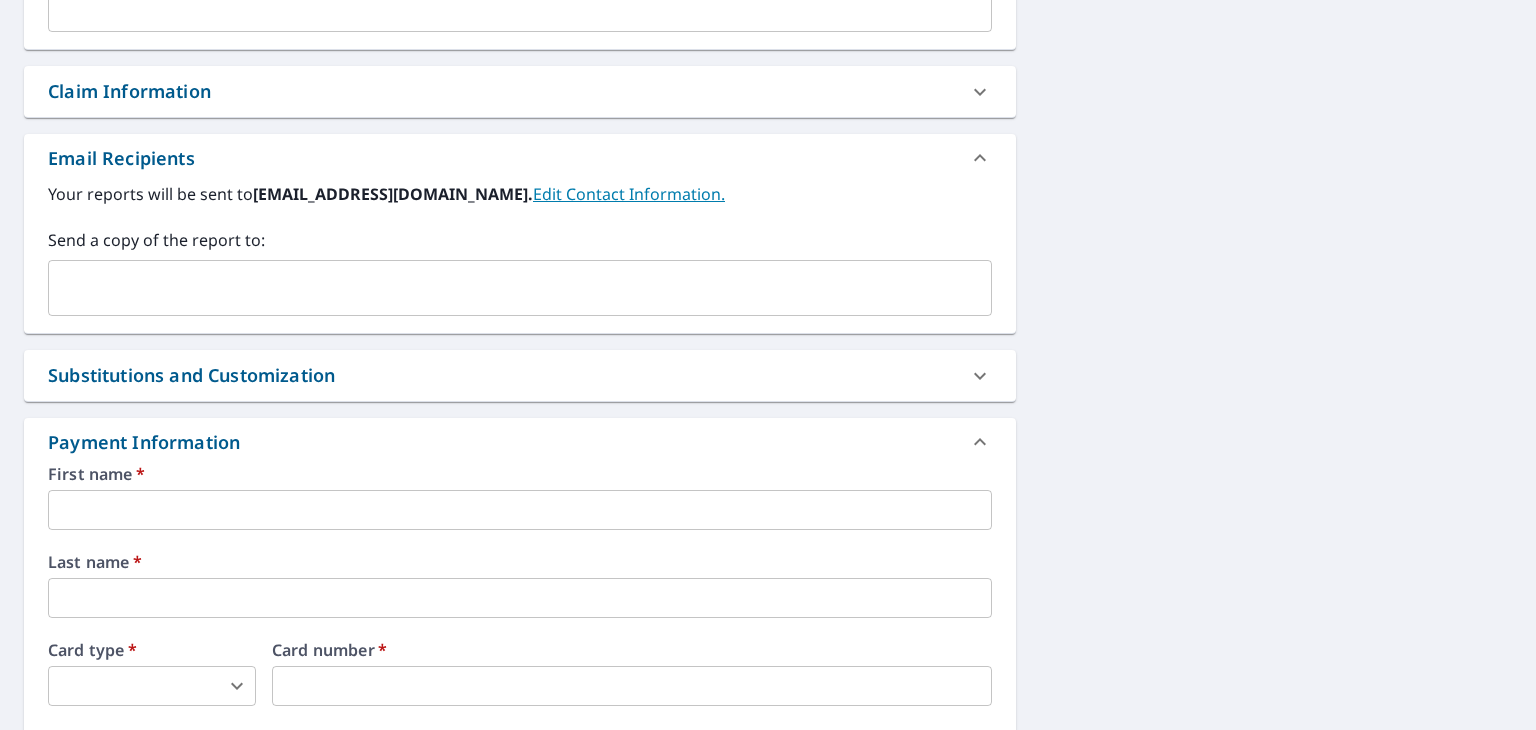 scroll, scrollTop: 670, scrollLeft: 0, axis: vertical 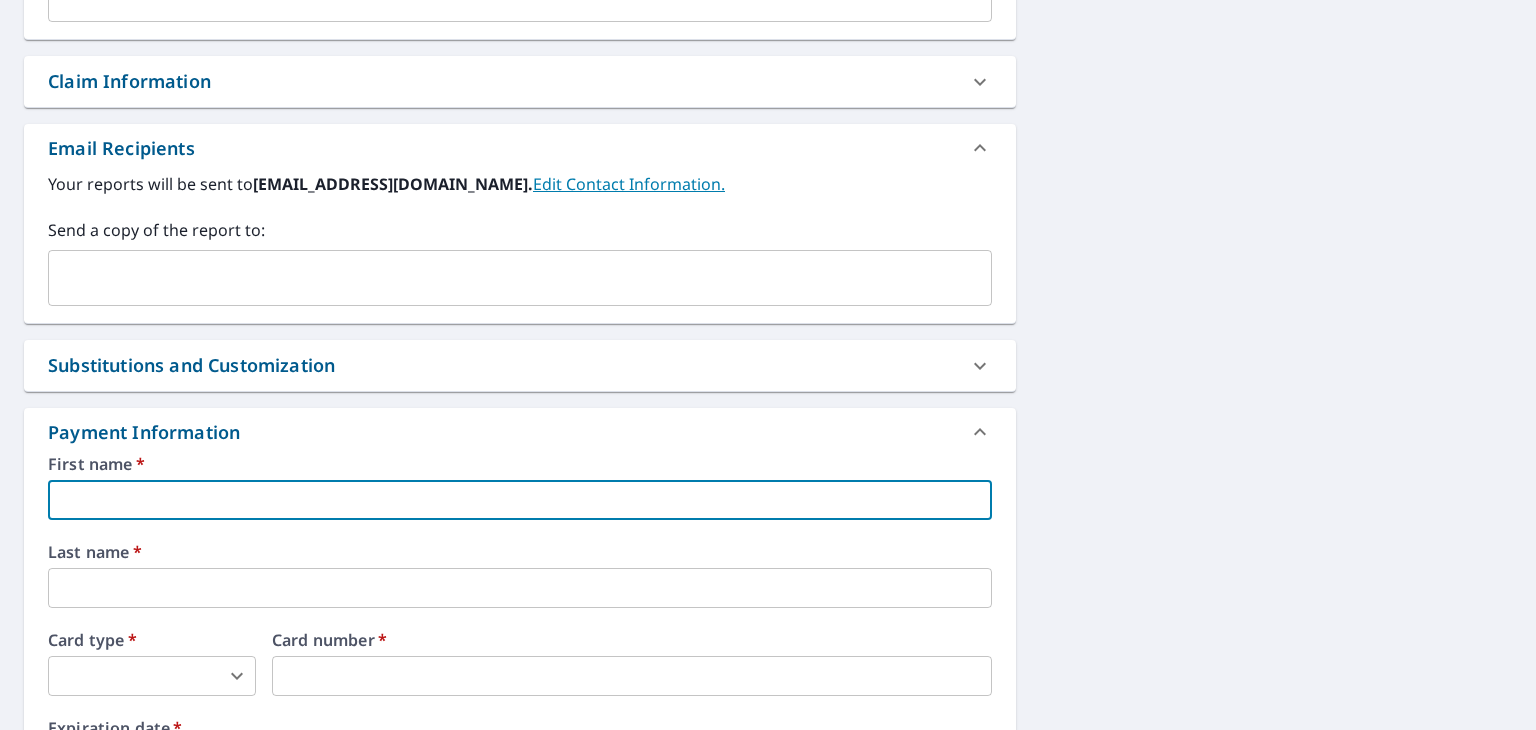 click at bounding box center (520, 500) 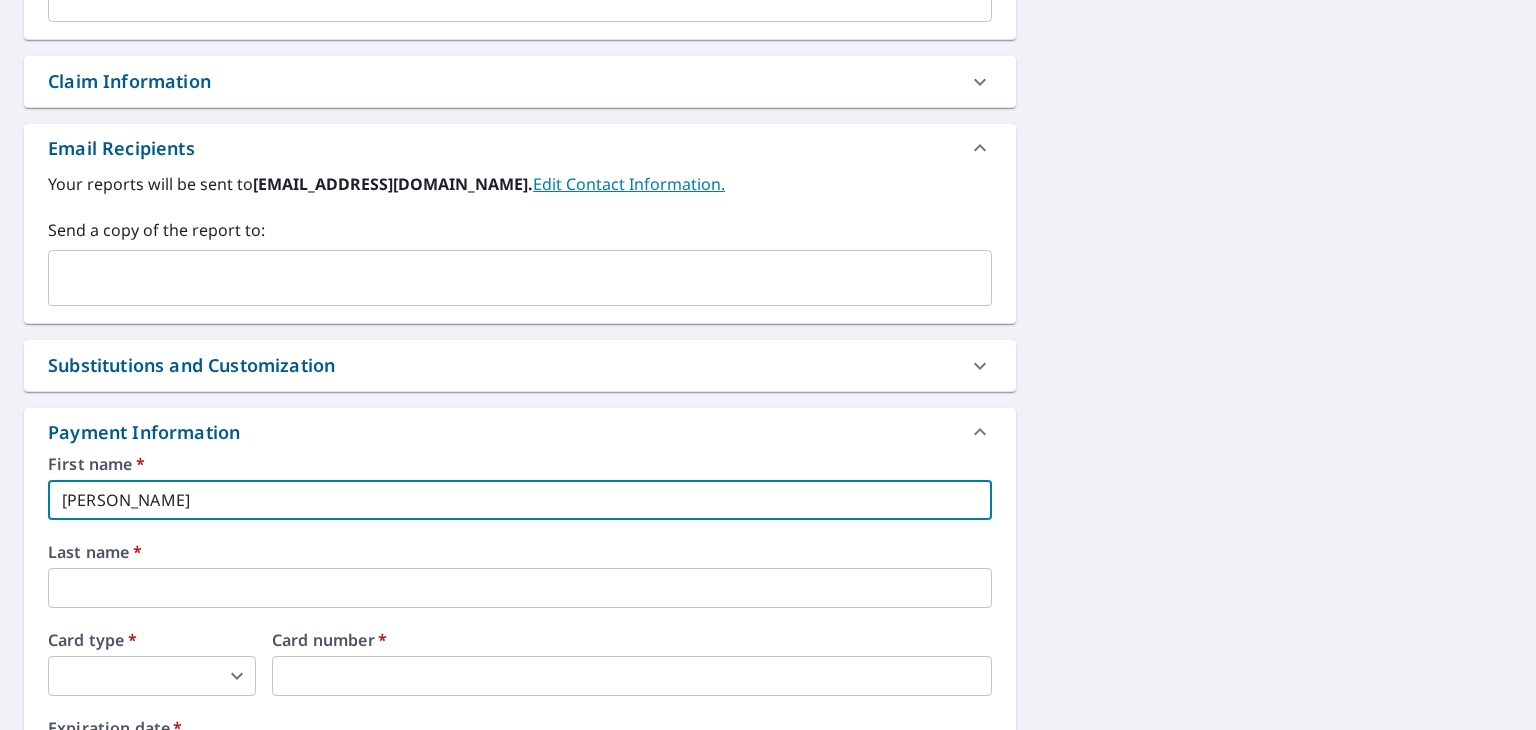 type on "ezvstormrecovery@gmail.com" 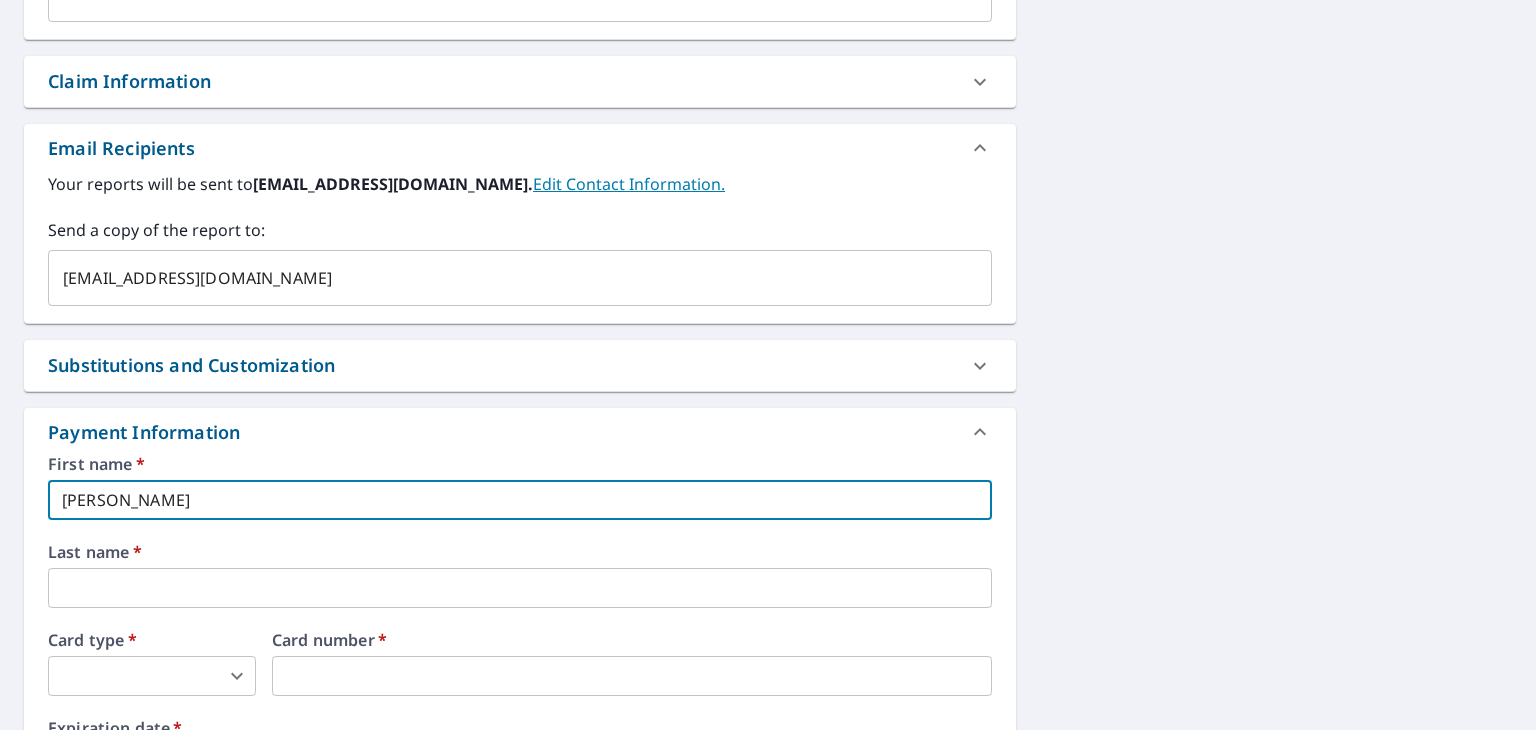 type on "Castellanos" 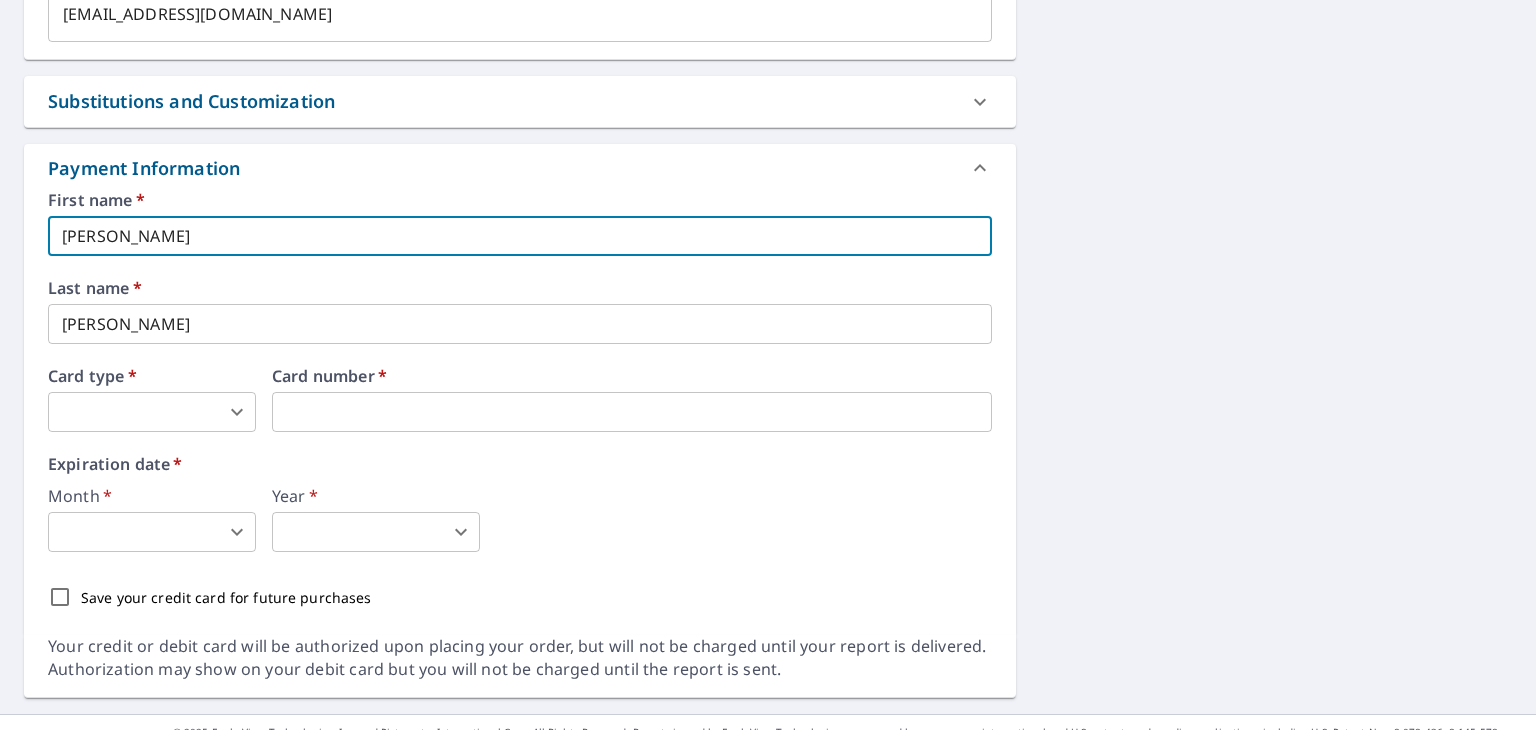 scroll, scrollTop: 968, scrollLeft: 0, axis: vertical 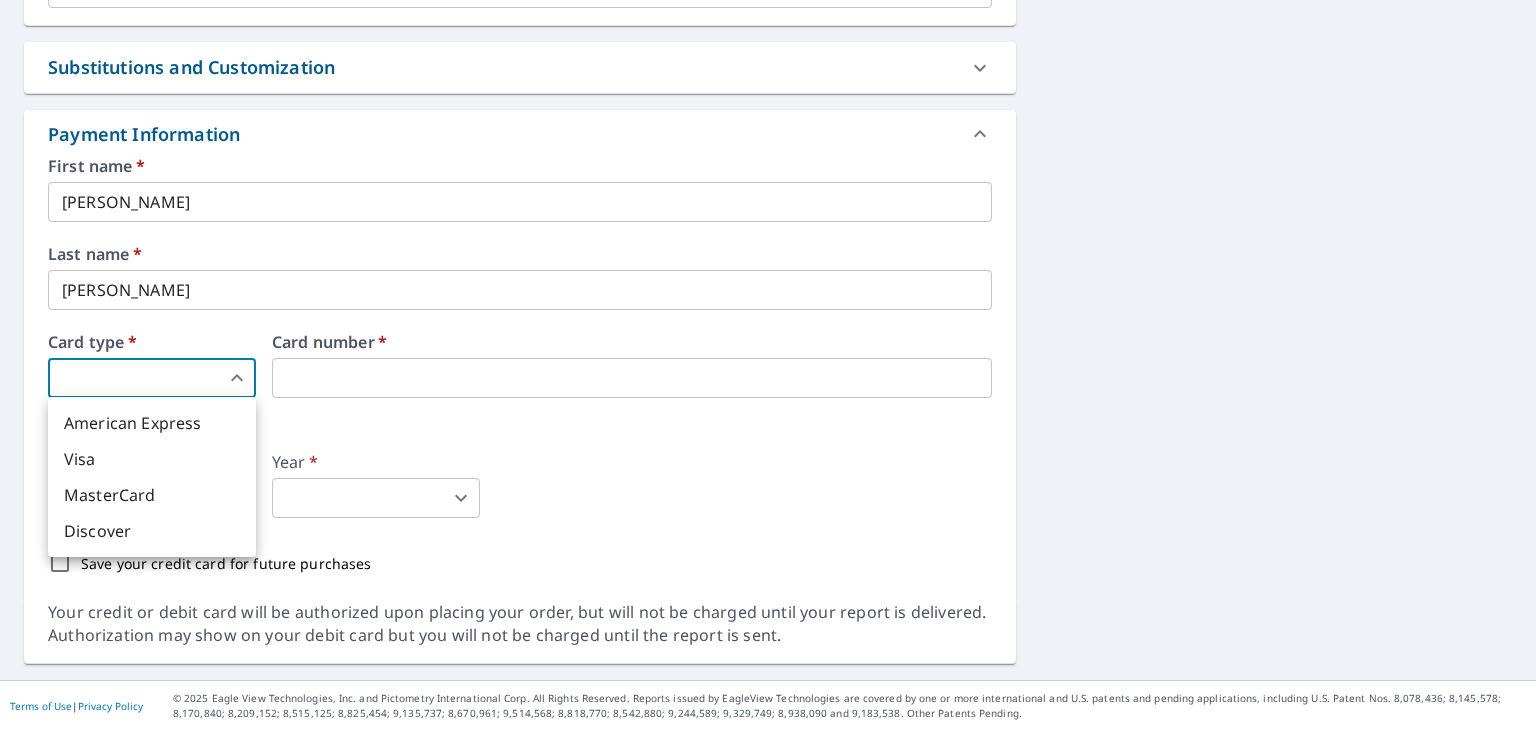click on "EC EC
Dashboard Order History Cancel Order EC Dashboard / Finalize Order Finalize Order 5428 Boulder Dr West Des Moines, IA 50266 Aerial Road A standard road map Aerial A detailed look from above Labels Labels 250 feet 50 m © 2025 TomTom, © Vexcel Imaging, © 2025 Microsoft Corporation,  © OpenStreetMap Terms PROPERTY TYPE Residential BUILDING ID 5428 Boulder Dr, West Des Moines, IA, 50266 Changes to structures in last 4 years ( renovations, additions, etc. ) Include Special Instructions x ​ Claim Information Claim number ​ Claim information ​ PO number ​ Date of loss ​ Cat ID ​ Email Recipients Your reports will be sent to  ercastellanos1981@gmail.com.  Edit Contact Information. Send a copy of the report to: ezvstormrecovery@gmail.com ​ Substitutions and Customization Roof measurement report substitutions If a Premium Report is unavailable send me an Extended Coverage 3D Report: Yes No Ask If an Extended Coverage 3D Report is unavailable send me an Extended Coverage 2D Report: Yes No *" at bounding box center [768, 365] 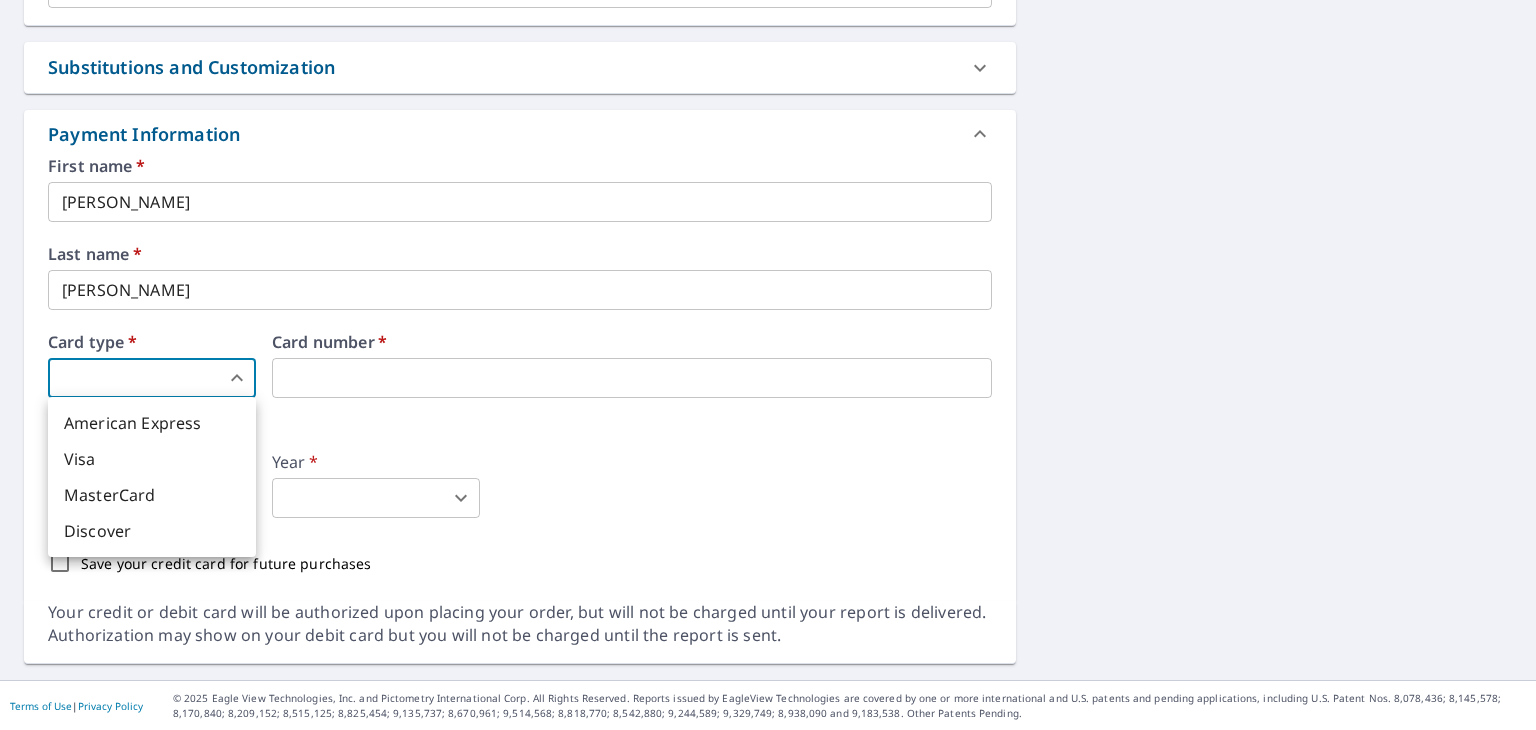 click on "American Express" at bounding box center (152, 423) 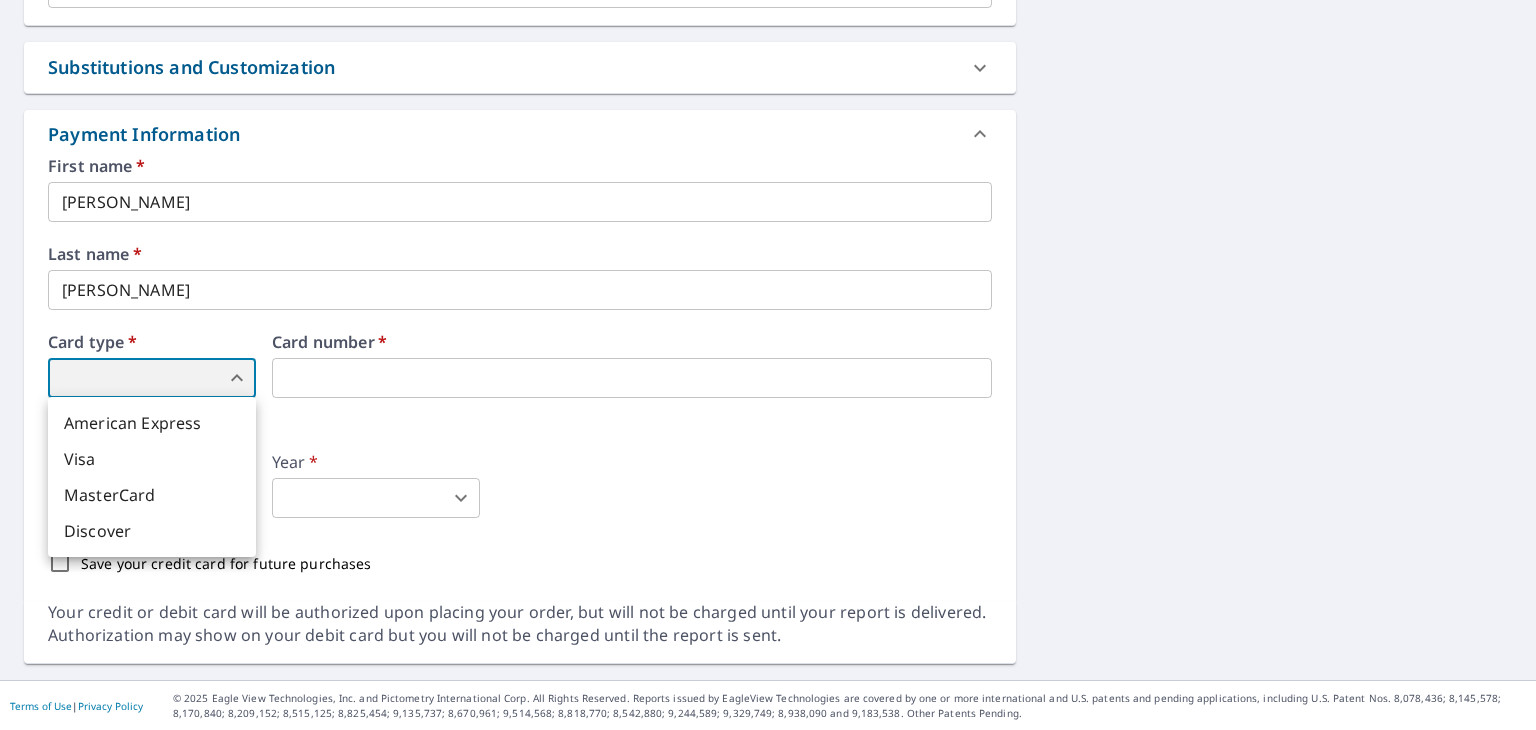 type on "1" 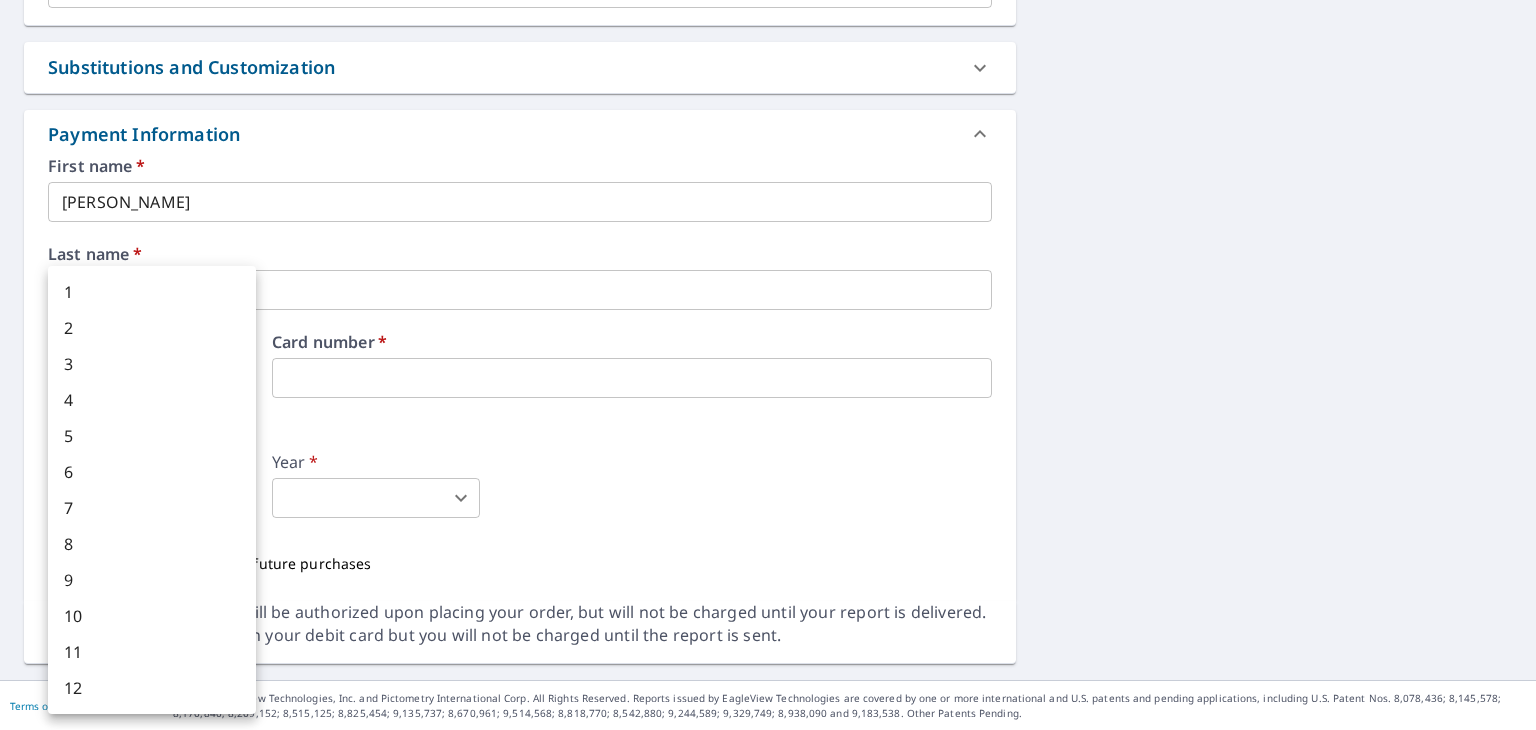 click on "EC EC
Dashboard Order History Cancel Order EC Dashboard / Finalize Order Finalize Order 5428 Boulder Dr West Des Moines, IA 50266 Aerial Road A standard road map Aerial A detailed look from above Labels Labels 250 feet 50 m © 2025 TomTom, © Vexcel Imaging, © 2025 Microsoft Corporation,  © OpenStreetMap Terms PROPERTY TYPE Residential BUILDING ID 5428 Boulder Dr, West Des Moines, IA, 50266 Changes to structures in last 4 years ( renovations, additions, etc. ) Include Special Instructions x ​ Claim Information Claim number ​ Claim information ​ PO number ​ Date of loss ​ Cat ID ​ Email Recipients Your reports will be sent to  ercastellanos1981@gmail.com.  Edit Contact Information. Send a copy of the report to: ezvstormrecovery@gmail.com ​ Substitutions and Customization Roof measurement report substitutions If a Premium Report is unavailable send me an Extended Coverage 3D Report: Yes No Ask If an Extended Coverage 3D Report is unavailable send me an Extended Coverage 2D Report: Yes No *" at bounding box center [768, 365] 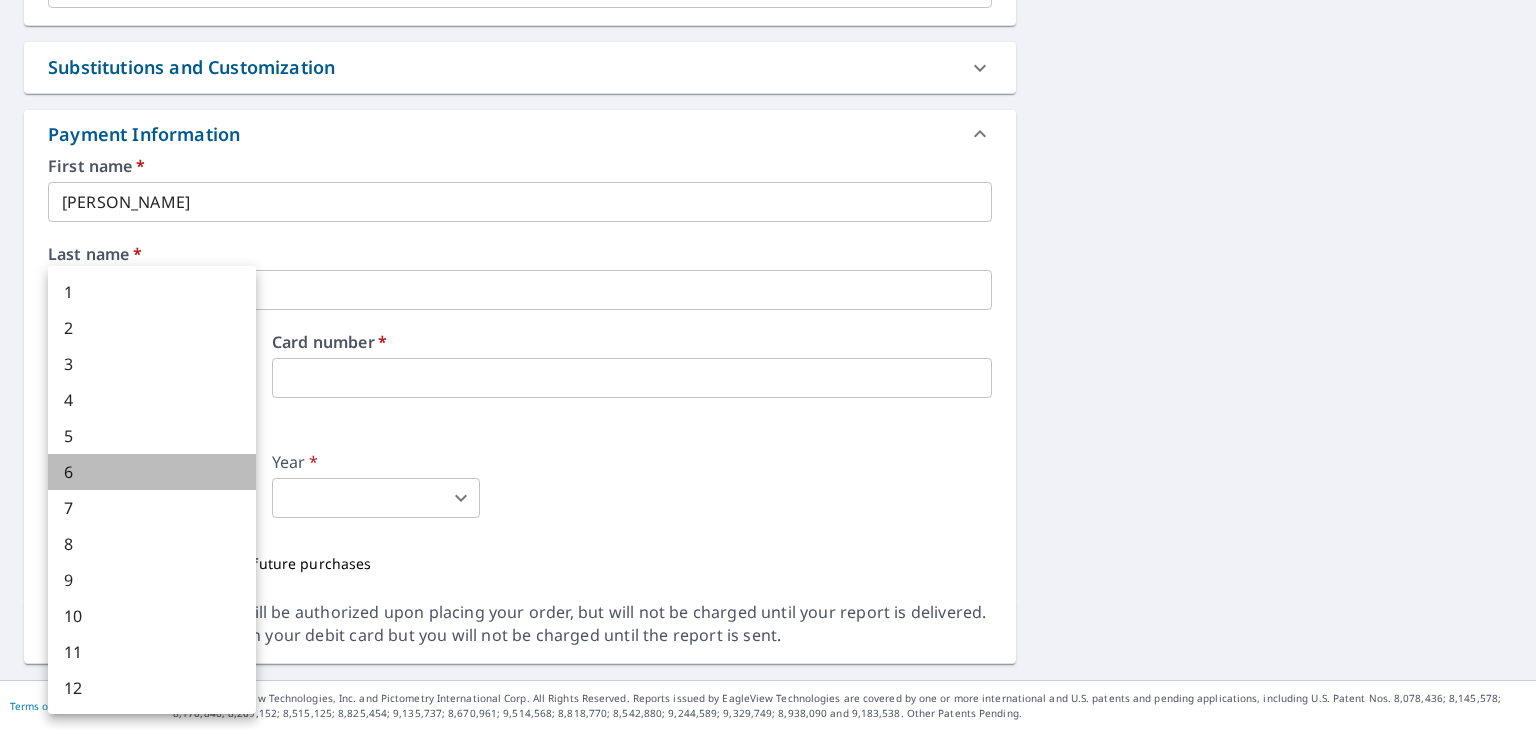click on "6" at bounding box center [152, 472] 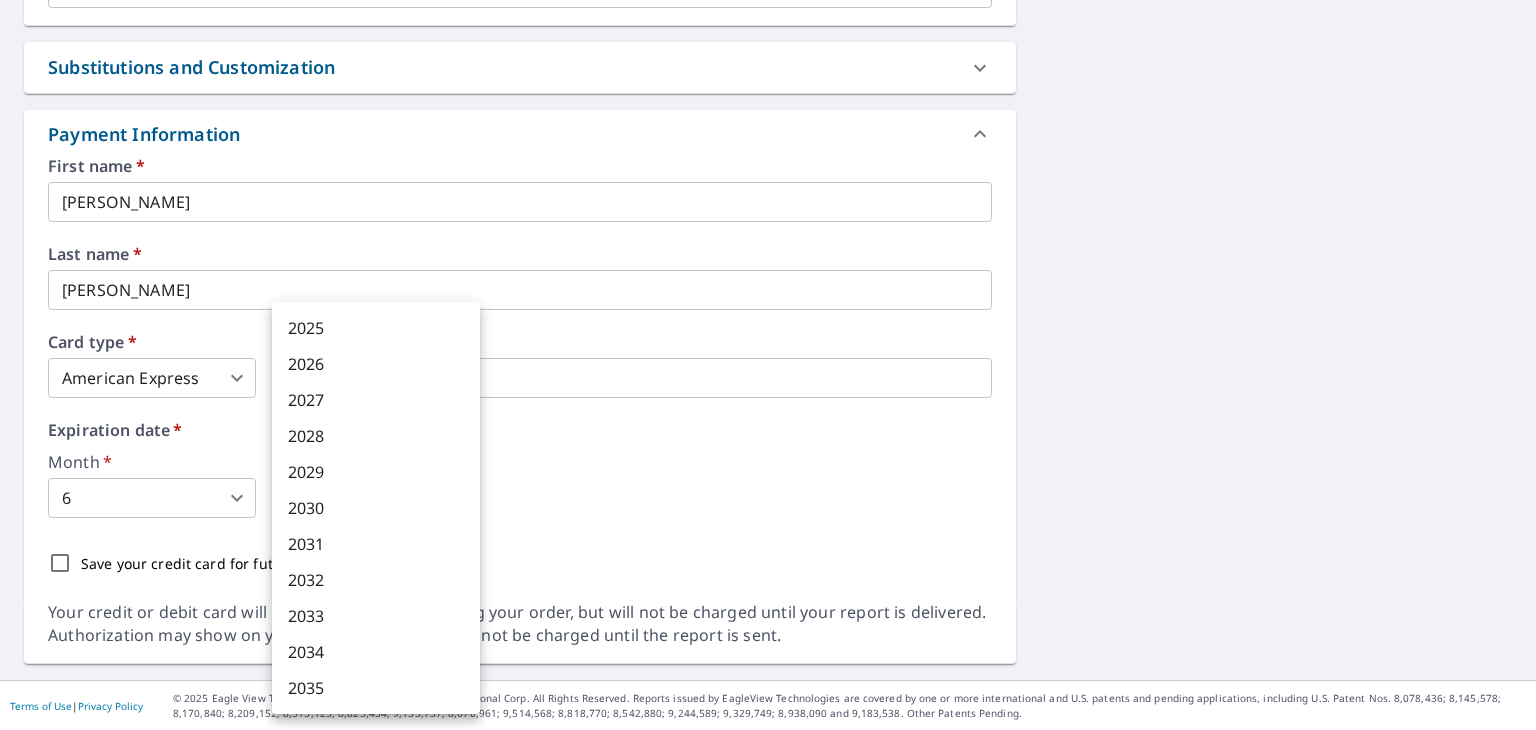 click on "EC EC
Dashboard Order History Cancel Order EC Dashboard / Finalize Order Finalize Order 5428 Boulder Dr West Des Moines, IA 50266 Aerial Road A standard road map Aerial A detailed look from above Labels Labels 250 feet 50 m © 2025 TomTom, © Vexcel Imaging, © 2025 Microsoft Corporation,  © OpenStreetMap Terms PROPERTY TYPE Residential BUILDING ID 5428 Boulder Dr, West Des Moines, IA, 50266 Changes to structures in last 4 years ( renovations, additions, etc. ) Include Special Instructions x ​ Claim Information Claim number ​ Claim information ​ PO number ​ Date of loss ​ Cat ID ​ Email Recipients Your reports will be sent to  ercastellanos1981@gmail.com.  Edit Contact Information. Send a copy of the report to: ezvstormrecovery@gmail.com ​ Substitutions and Customization Roof measurement report substitutions If a Premium Report is unavailable send me an Extended Coverage 3D Report: Yes No Ask If an Extended Coverage 3D Report is unavailable send me an Extended Coverage 2D Report: Yes No *" at bounding box center (768, 365) 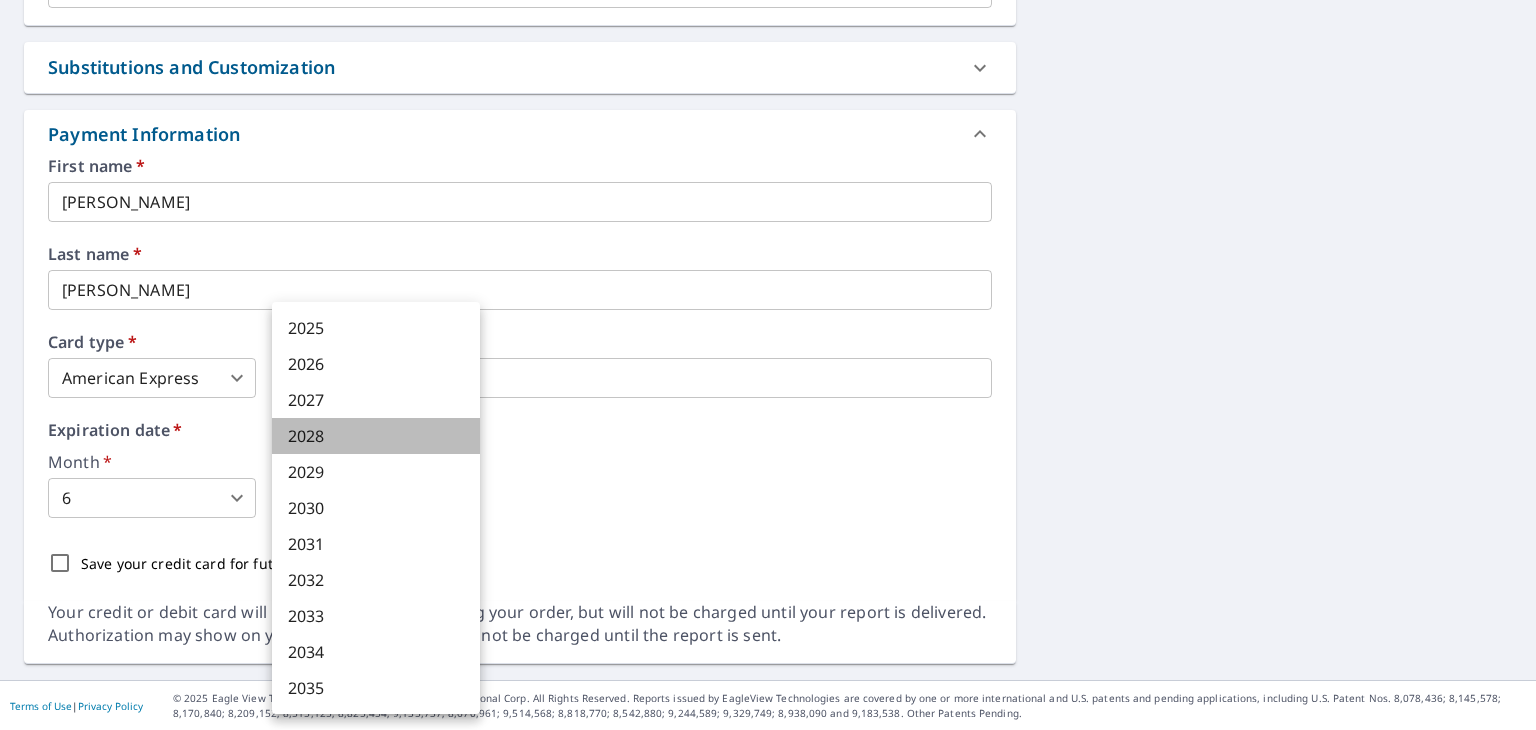 click on "2028" at bounding box center [376, 436] 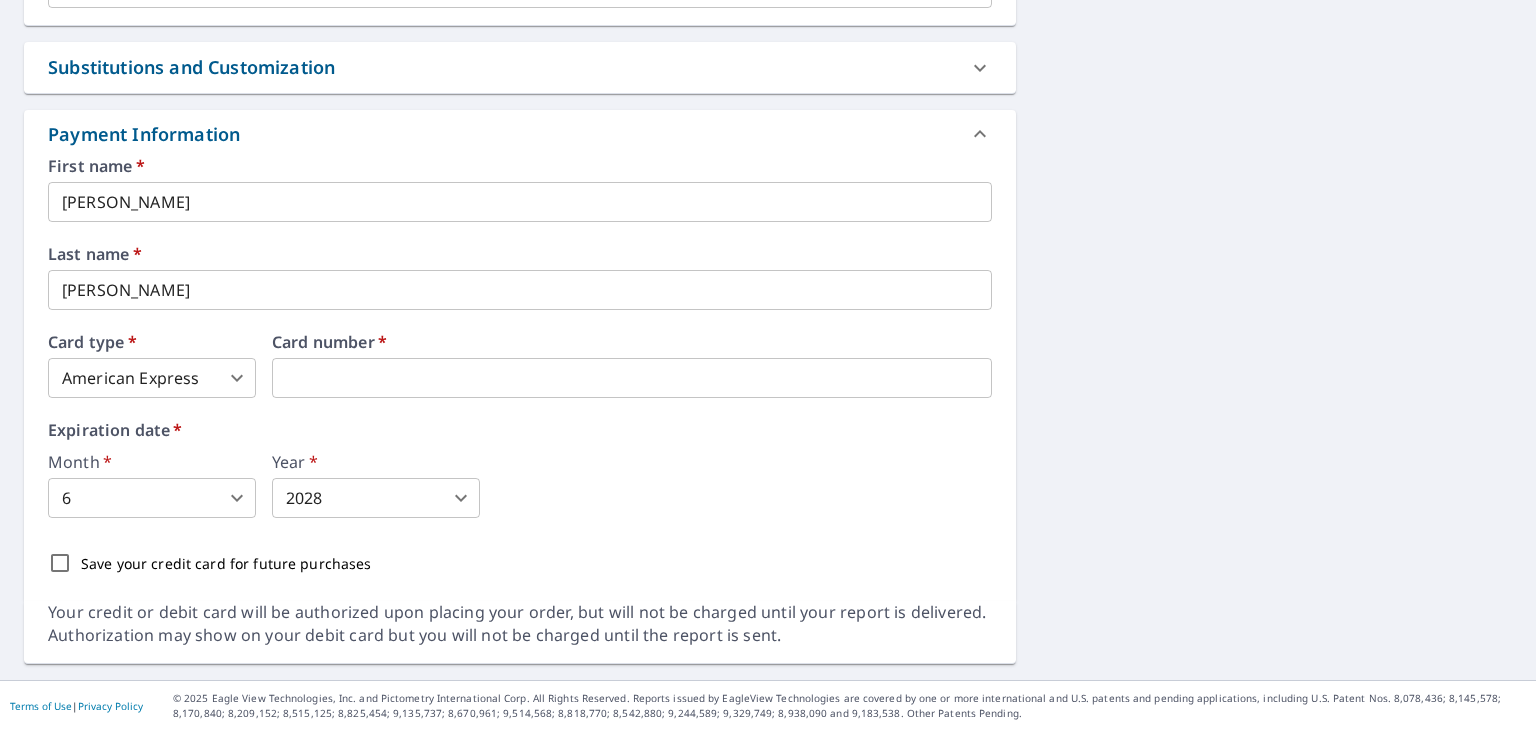 click on "Month   * 6 6 ​ Year   * 2028 2028 ​" at bounding box center [520, 486] 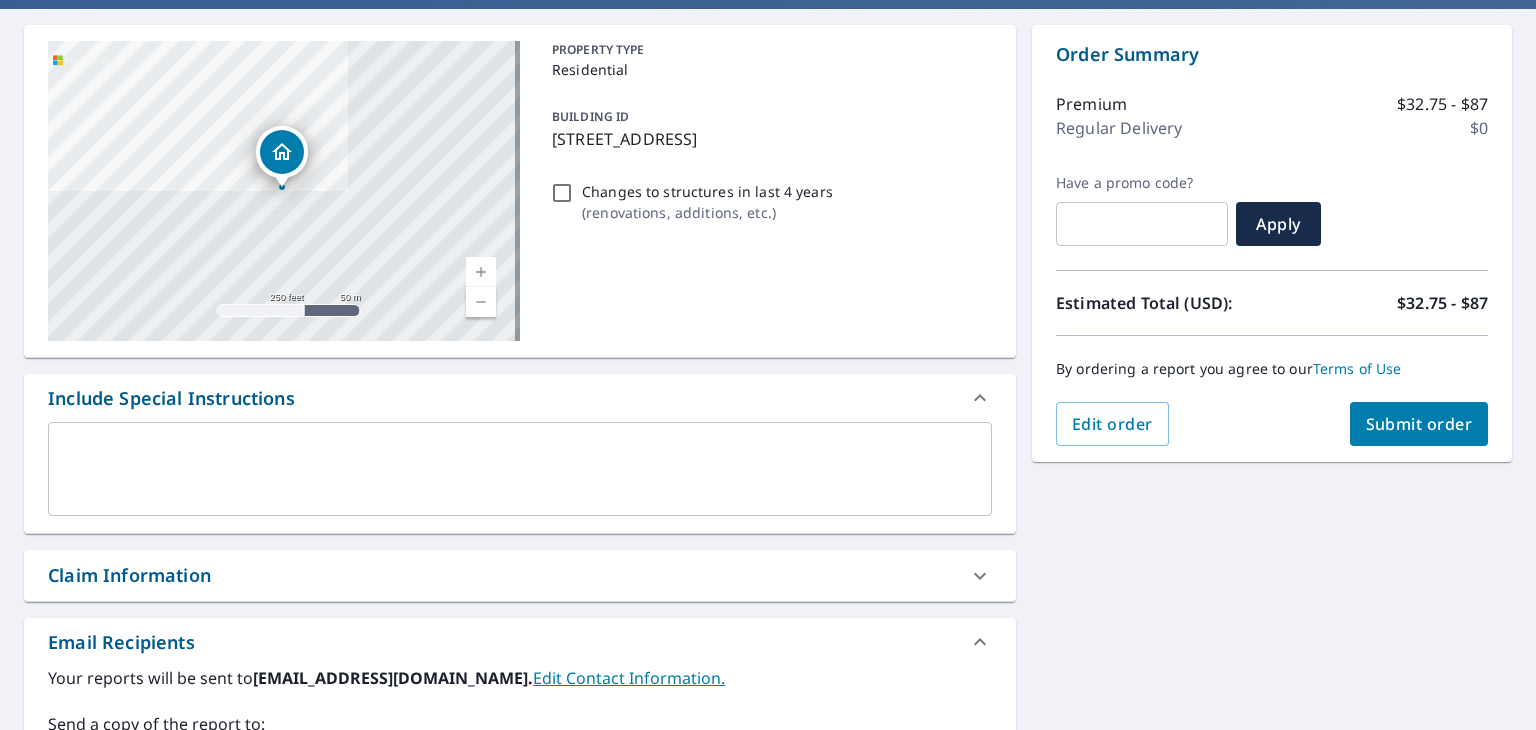 scroll, scrollTop: 98, scrollLeft: 0, axis: vertical 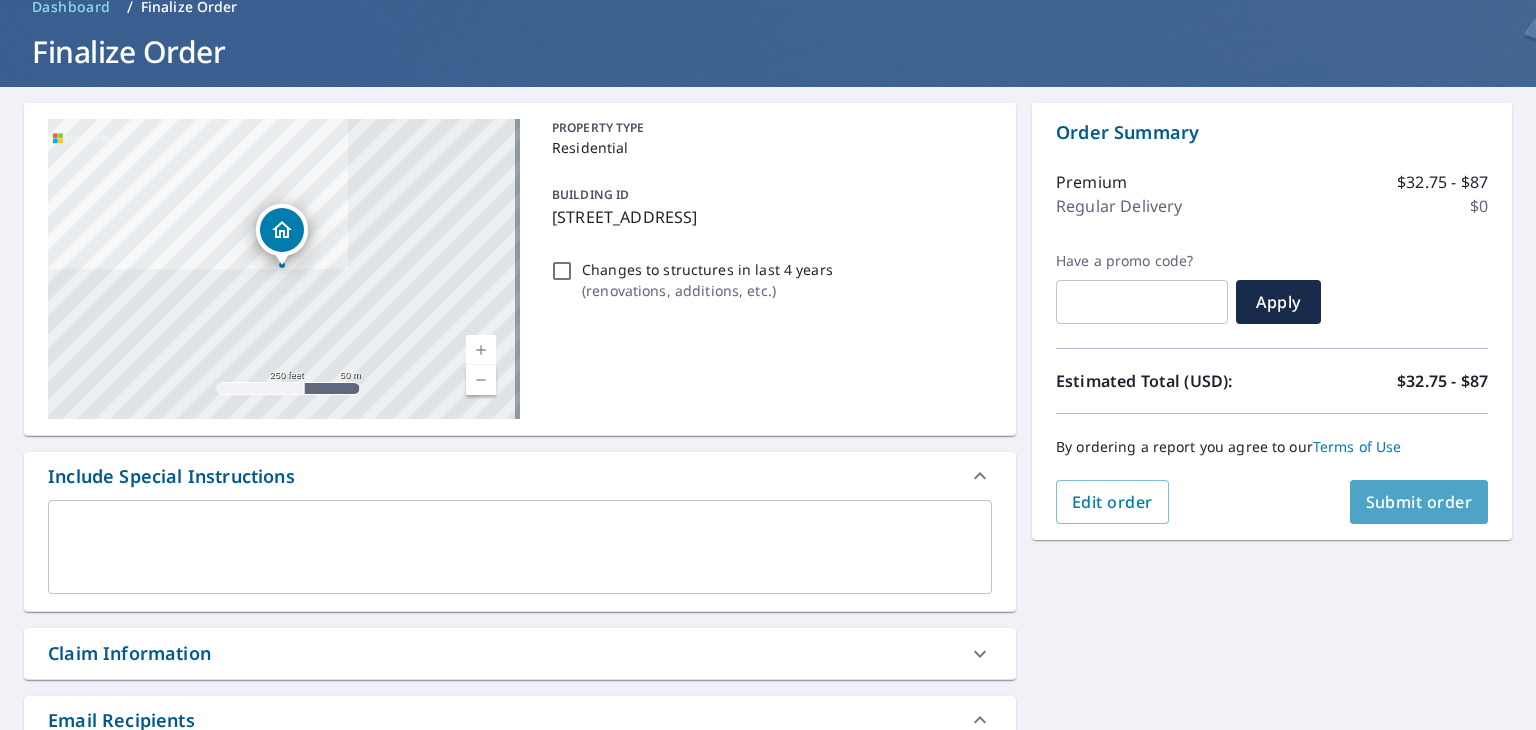 click on "Submit order" at bounding box center (1419, 502) 